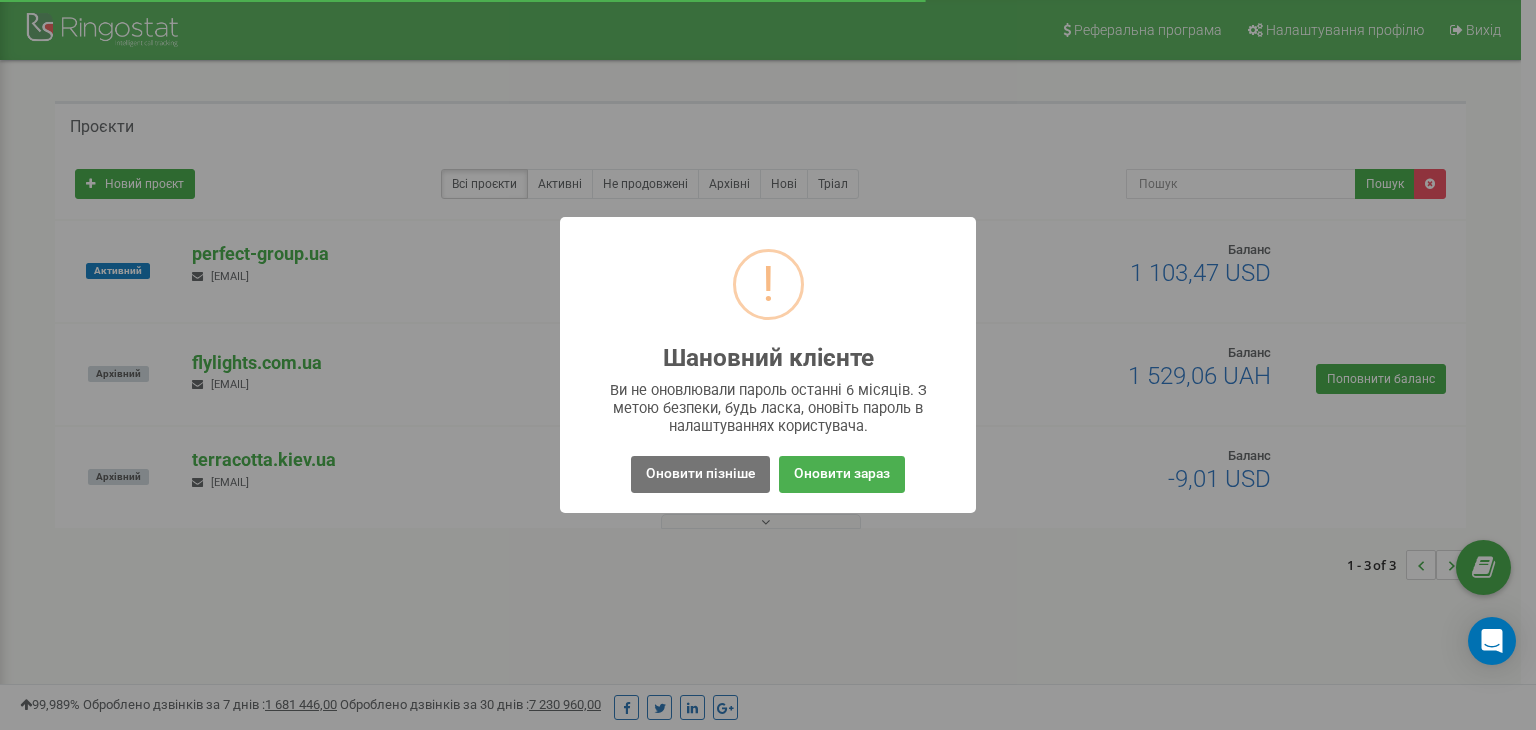 scroll, scrollTop: 0, scrollLeft: 0, axis: both 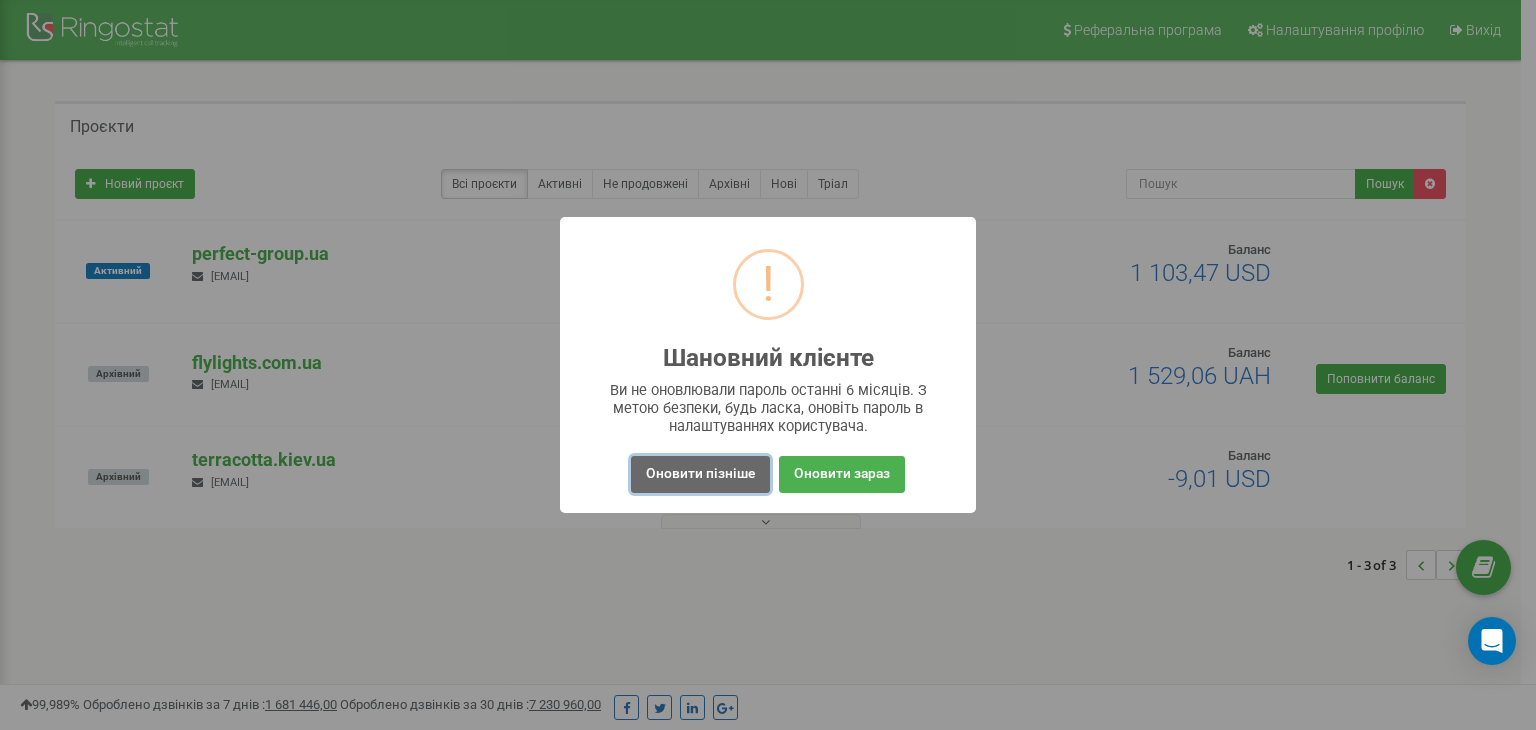 click on "Оновити пізніше" at bounding box center [700, 474] 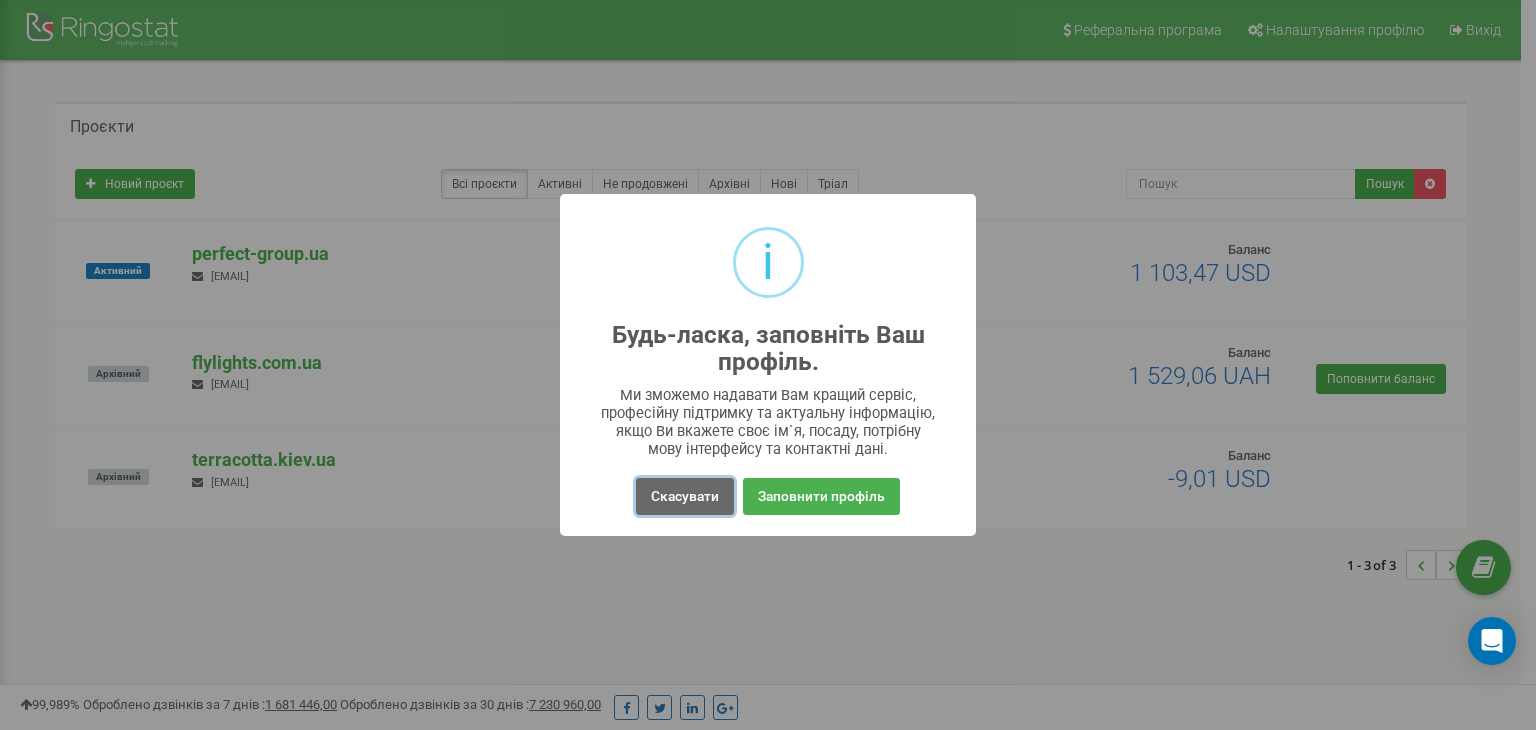 click on "Скасувати" at bounding box center [685, 496] 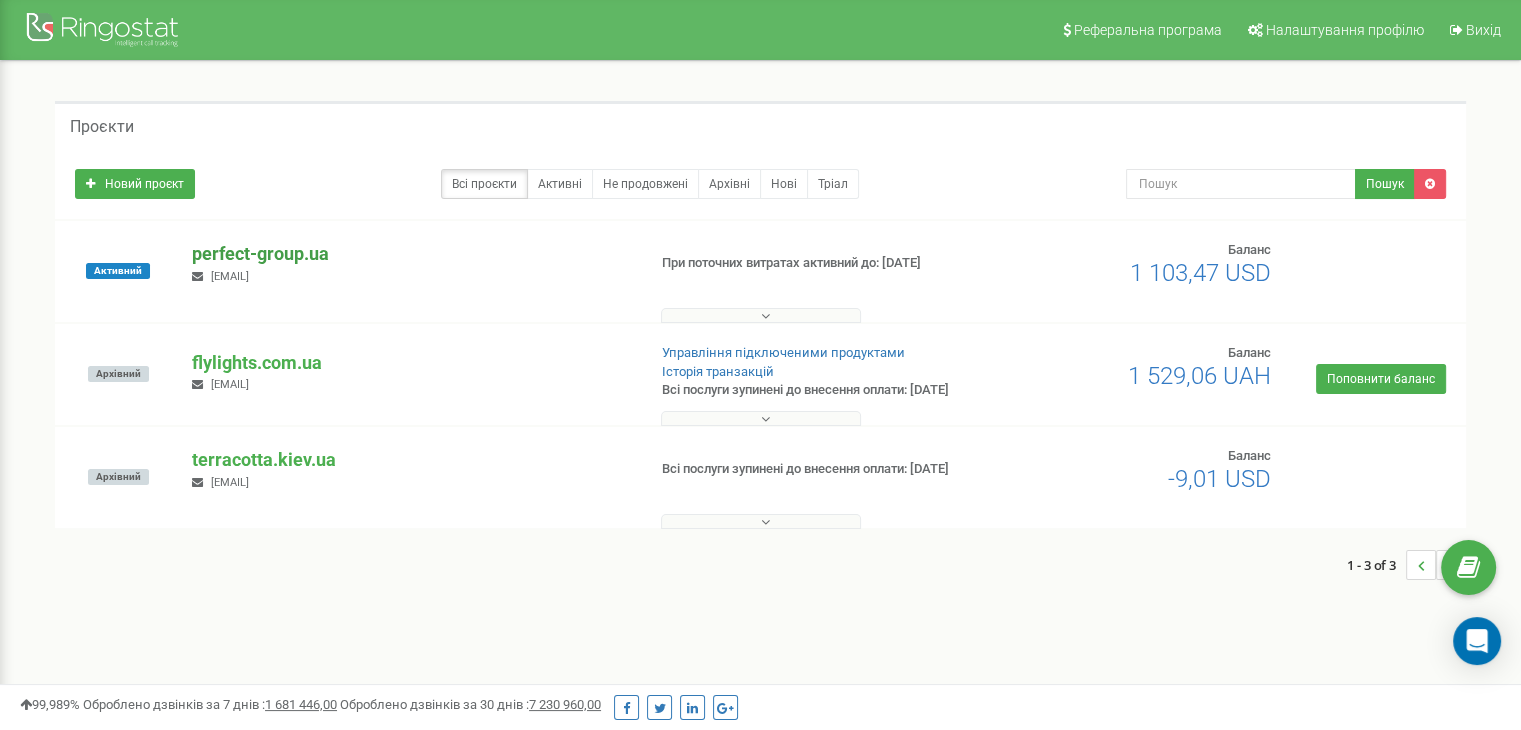 click on "perfect-group.ua" at bounding box center [410, 254] 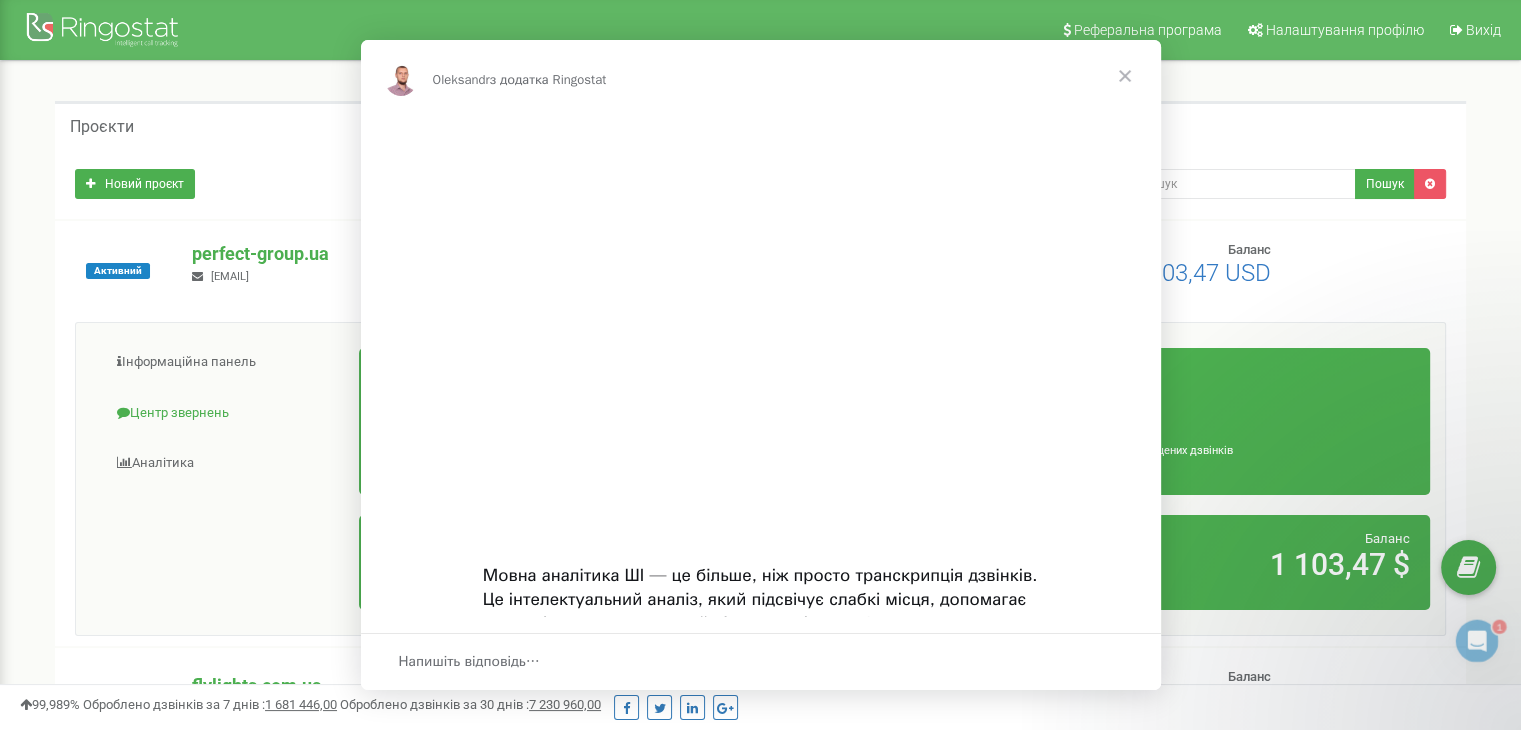 scroll, scrollTop: 0, scrollLeft: 0, axis: both 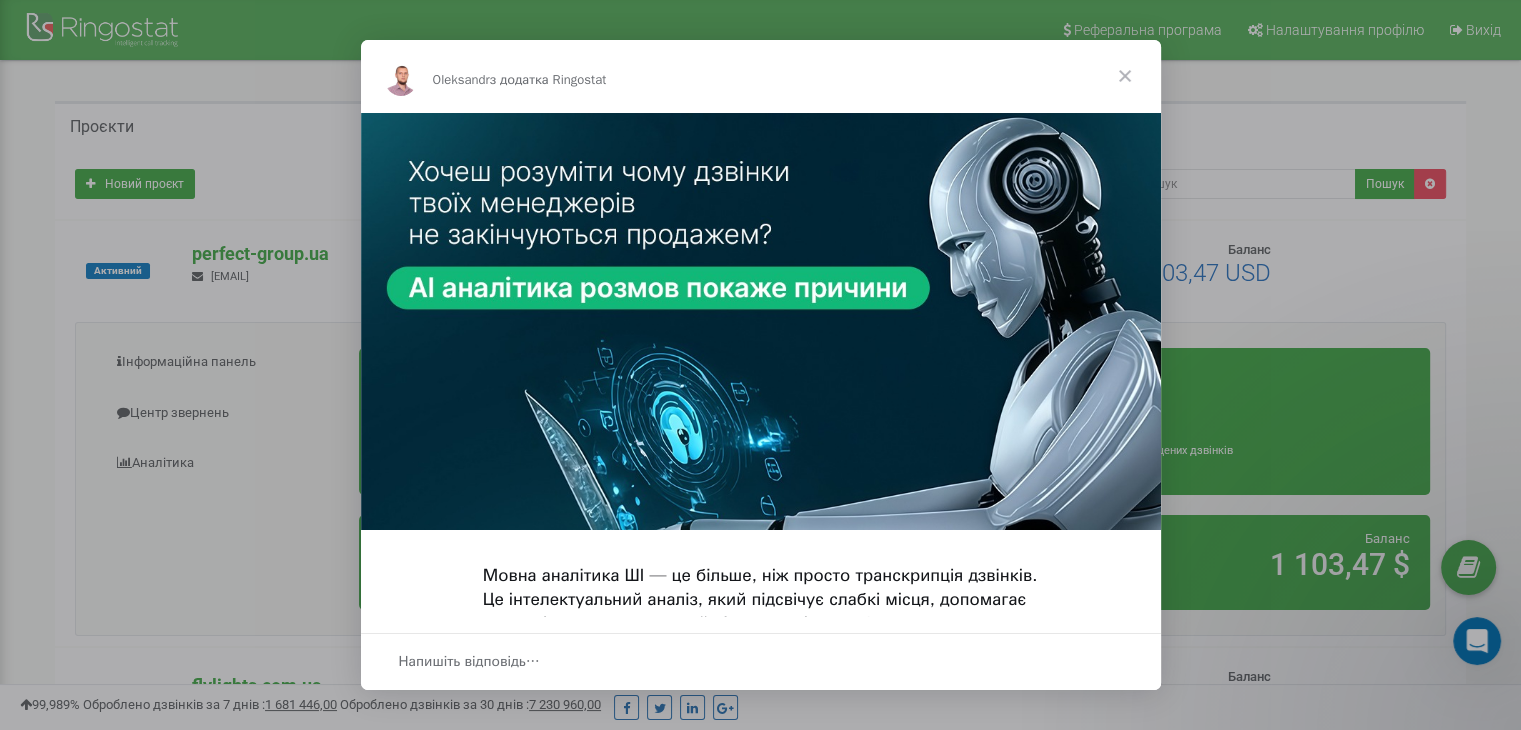 click at bounding box center (1125, 76) 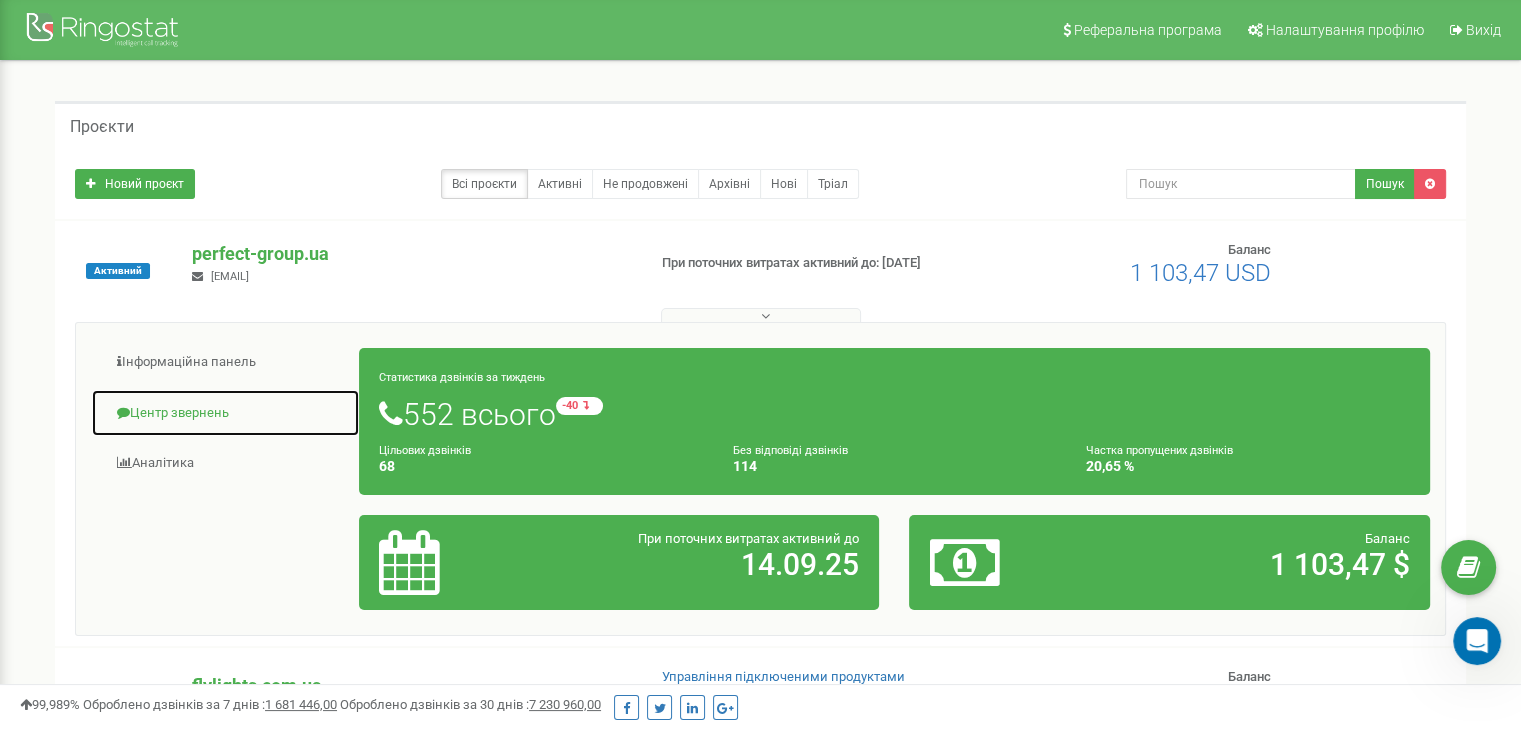 click on "Центр звернень" at bounding box center [225, 413] 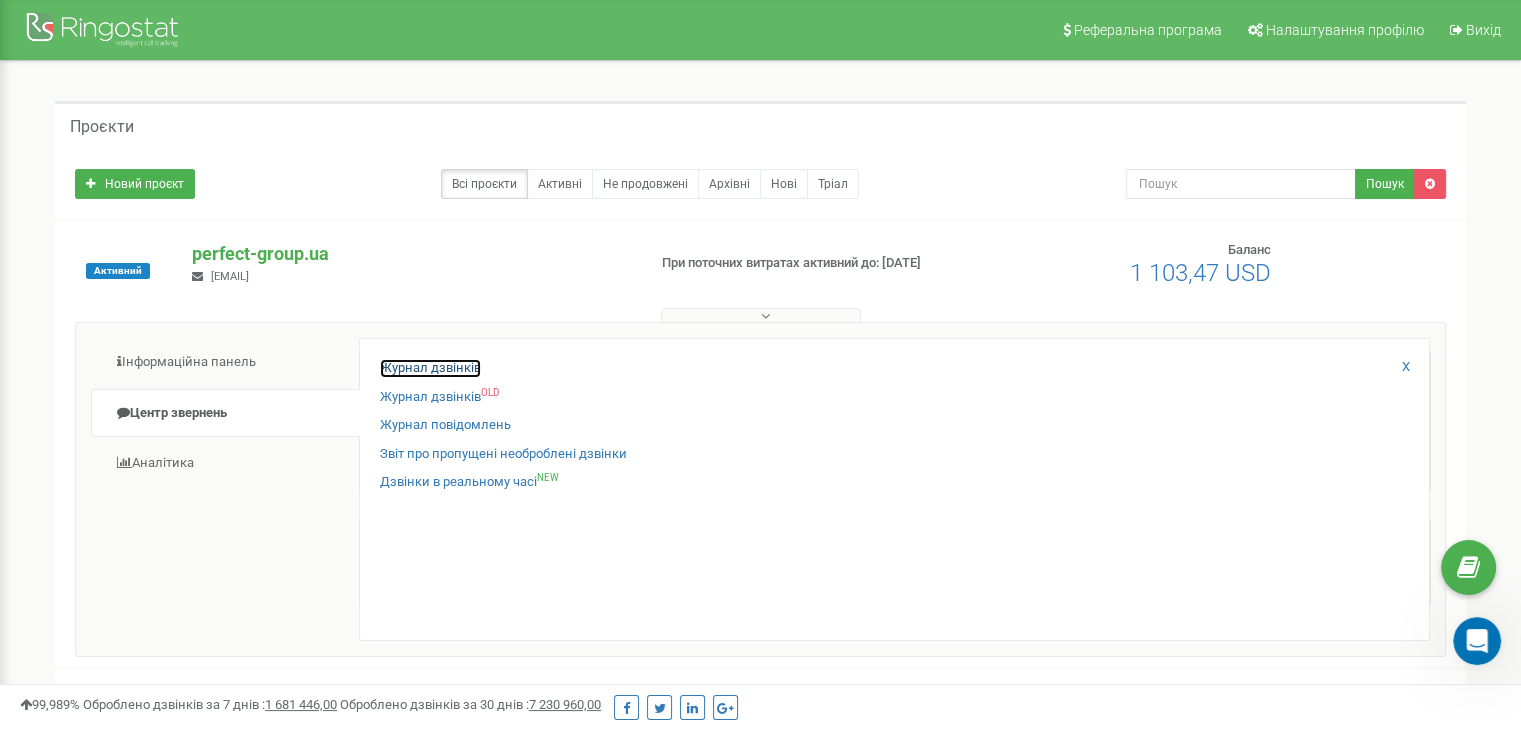 click on "Журнал дзвінків" at bounding box center (430, 368) 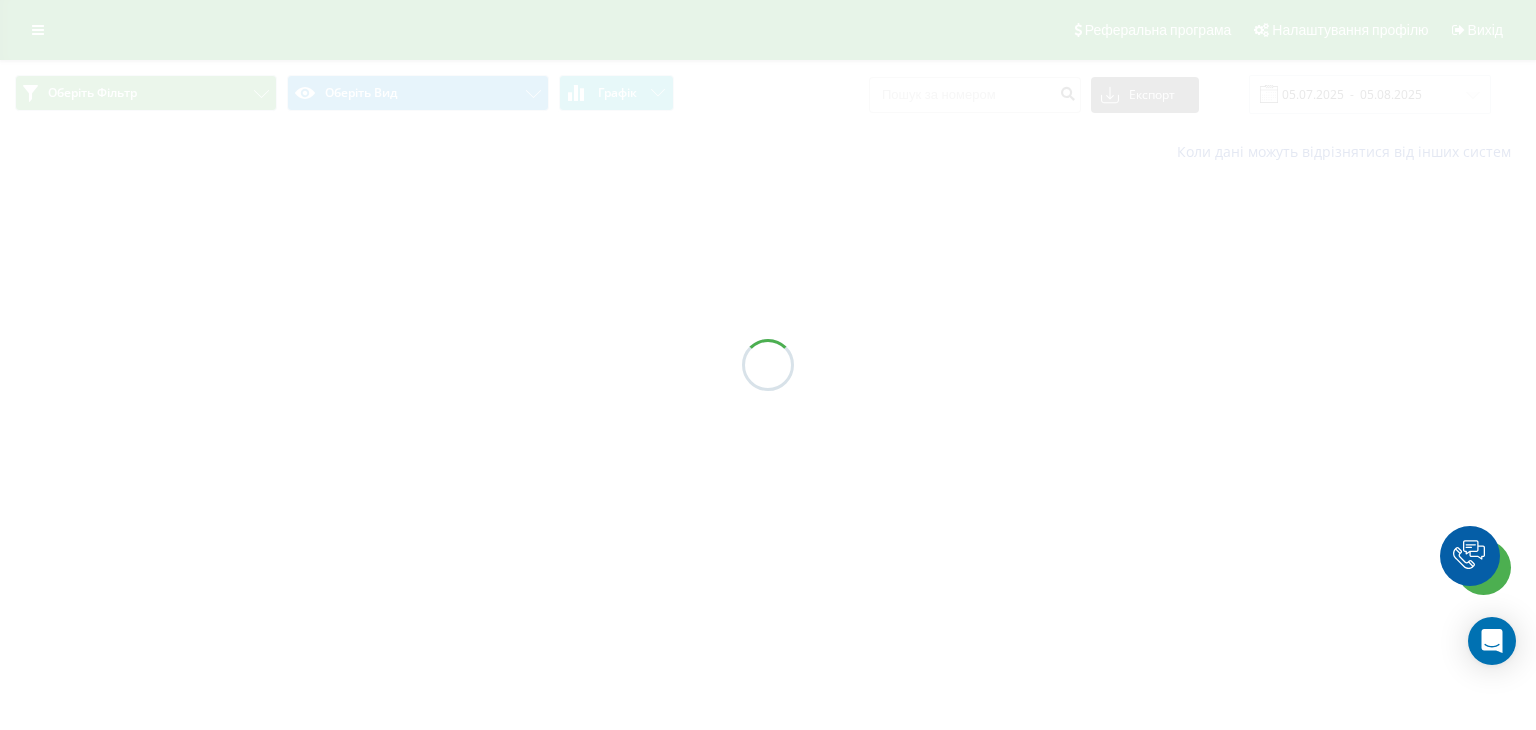scroll, scrollTop: 0, scrollLeft: 0, axis: both 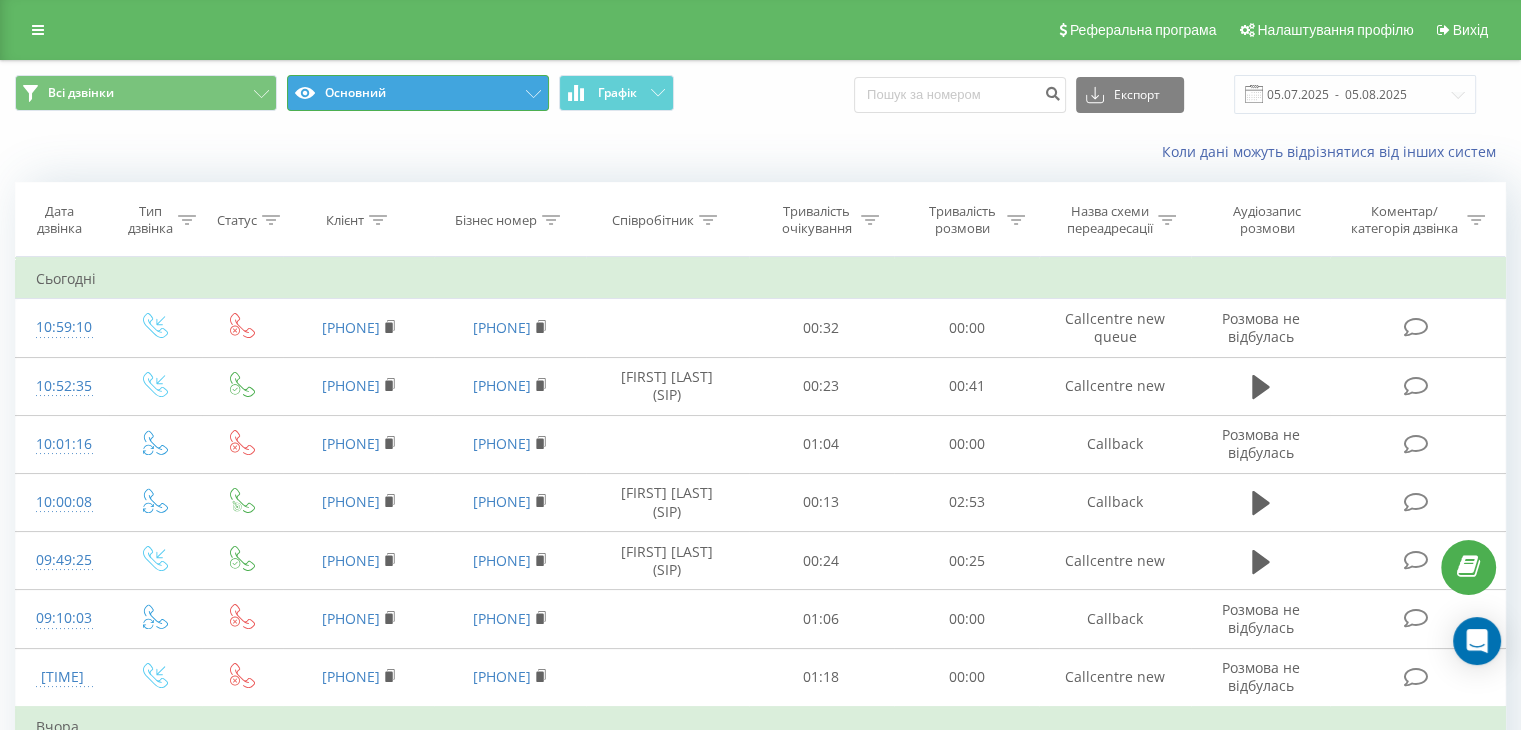 click on "Основний" at bounding box center (418, 93) 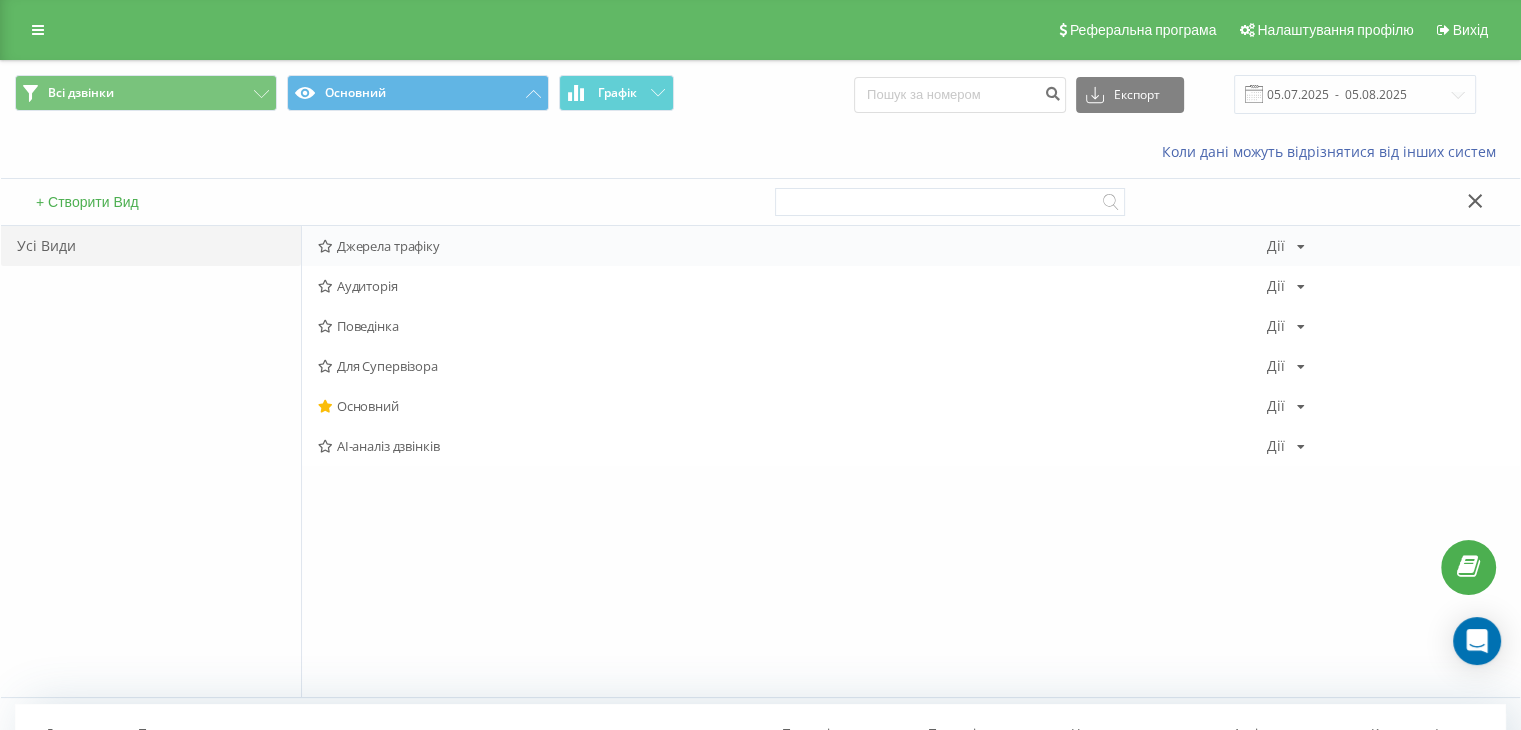 click on "Джерела трафіку" at bounding box center (792, 246) 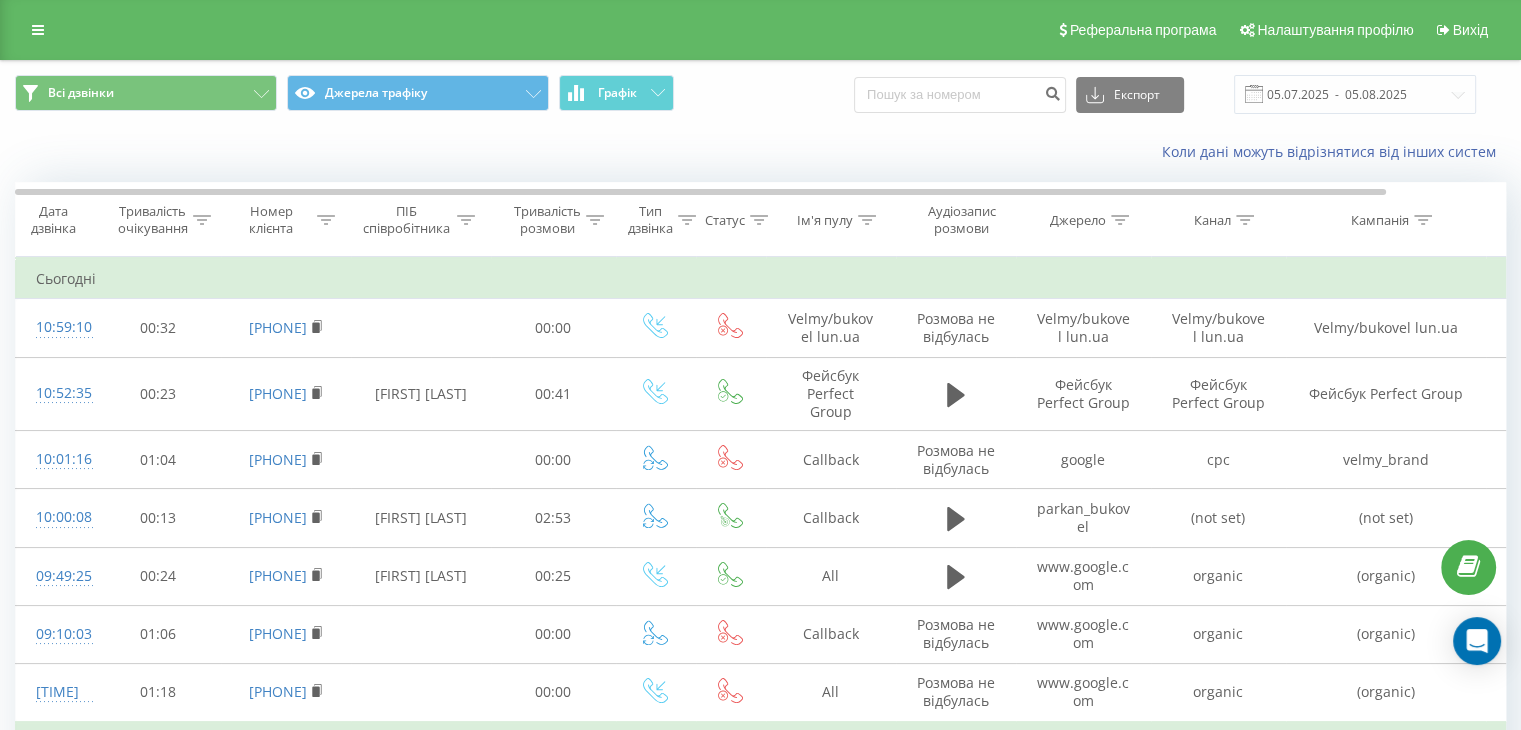 click on "Кампанія" at bounding box center [1391, 220] 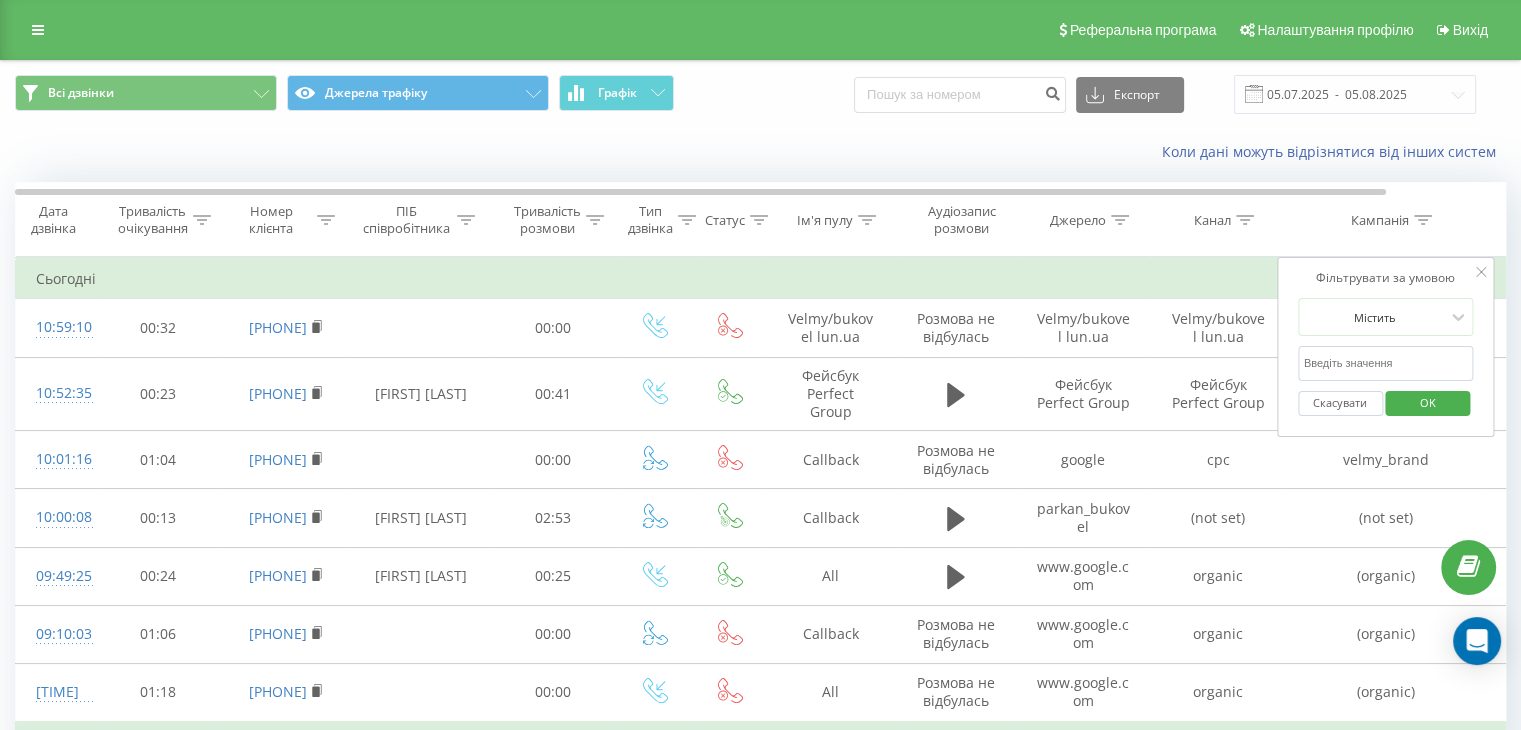 click at bounding box center [1386, 363] 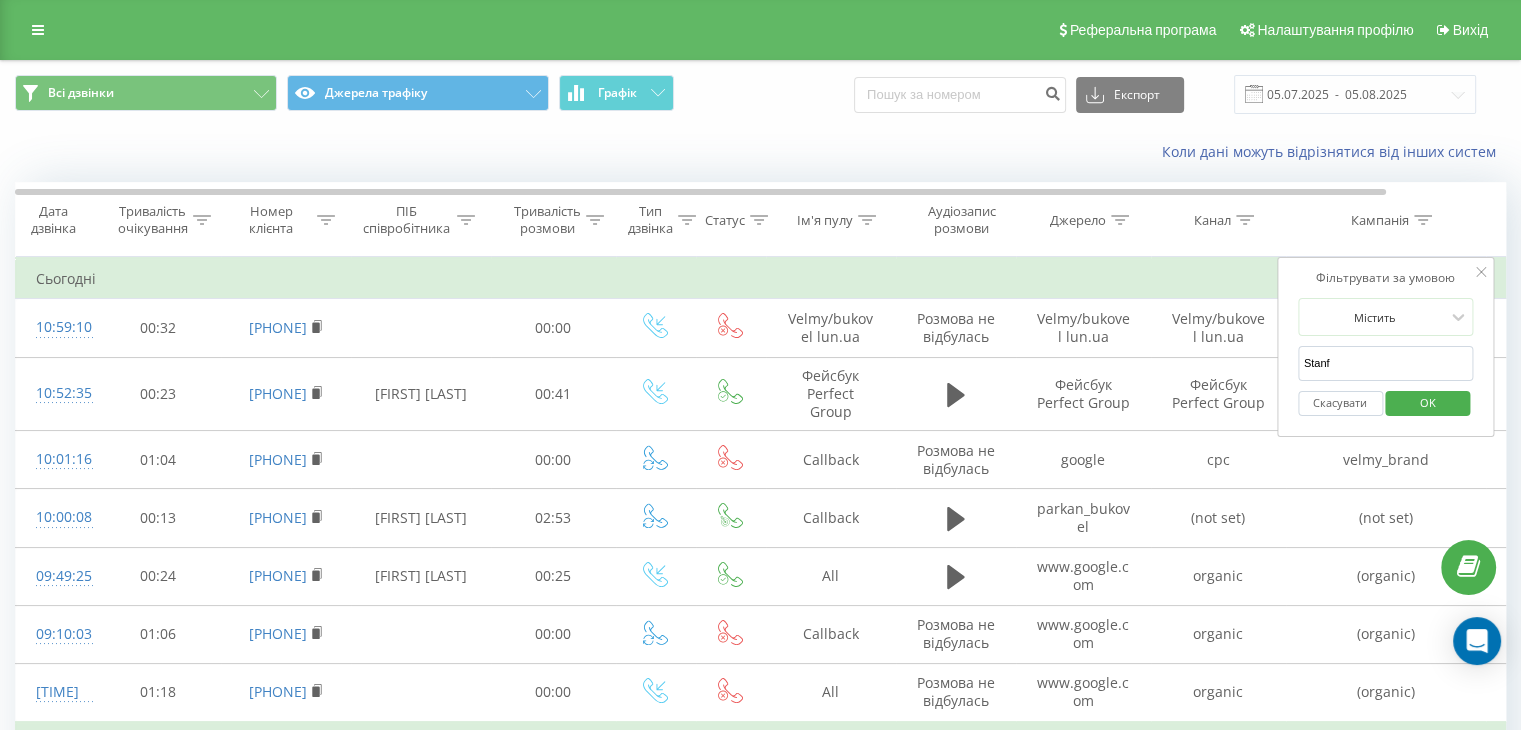 click on "OK" at bounding box center [1428, 402] 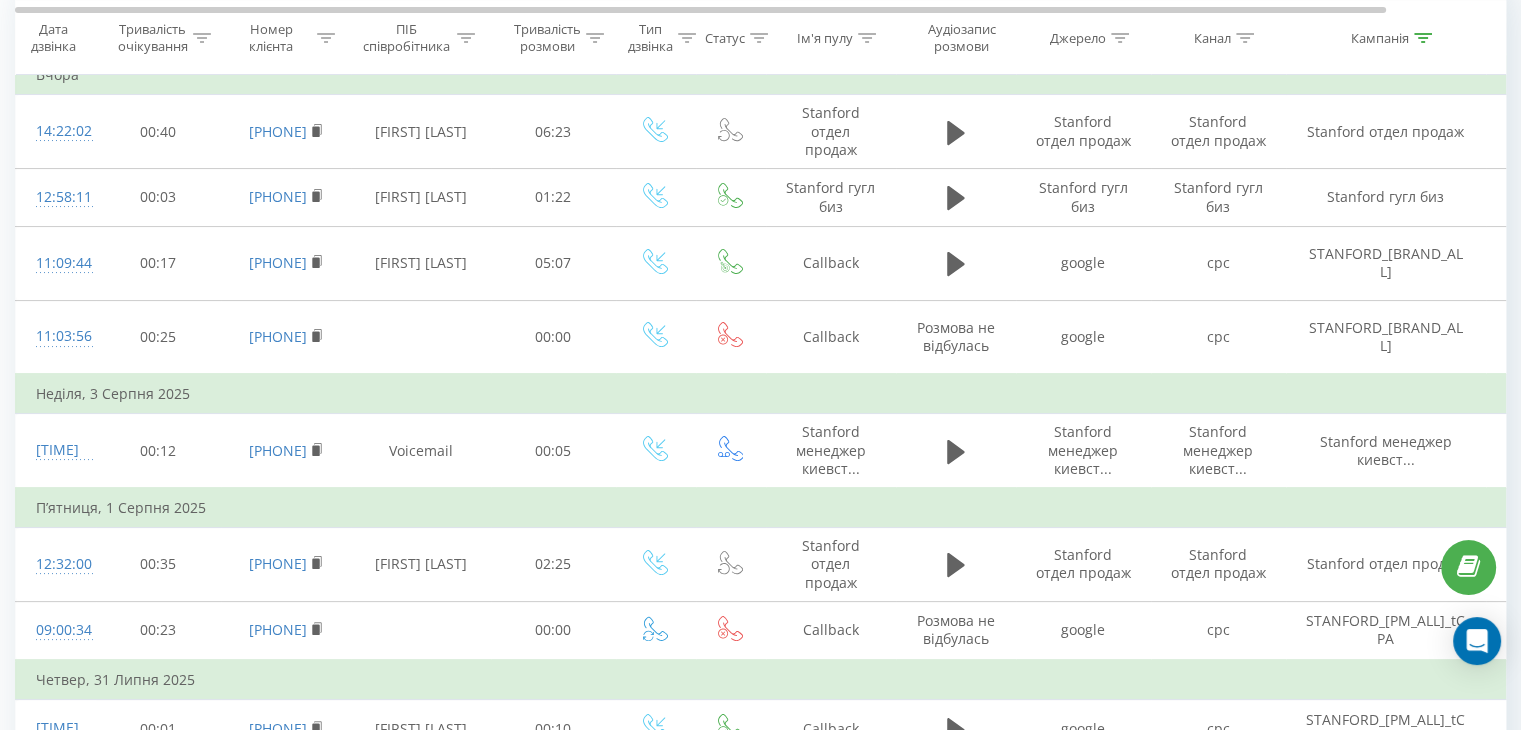scroll, scrollTop: 207, scrollLeft: 0, axis: vertical 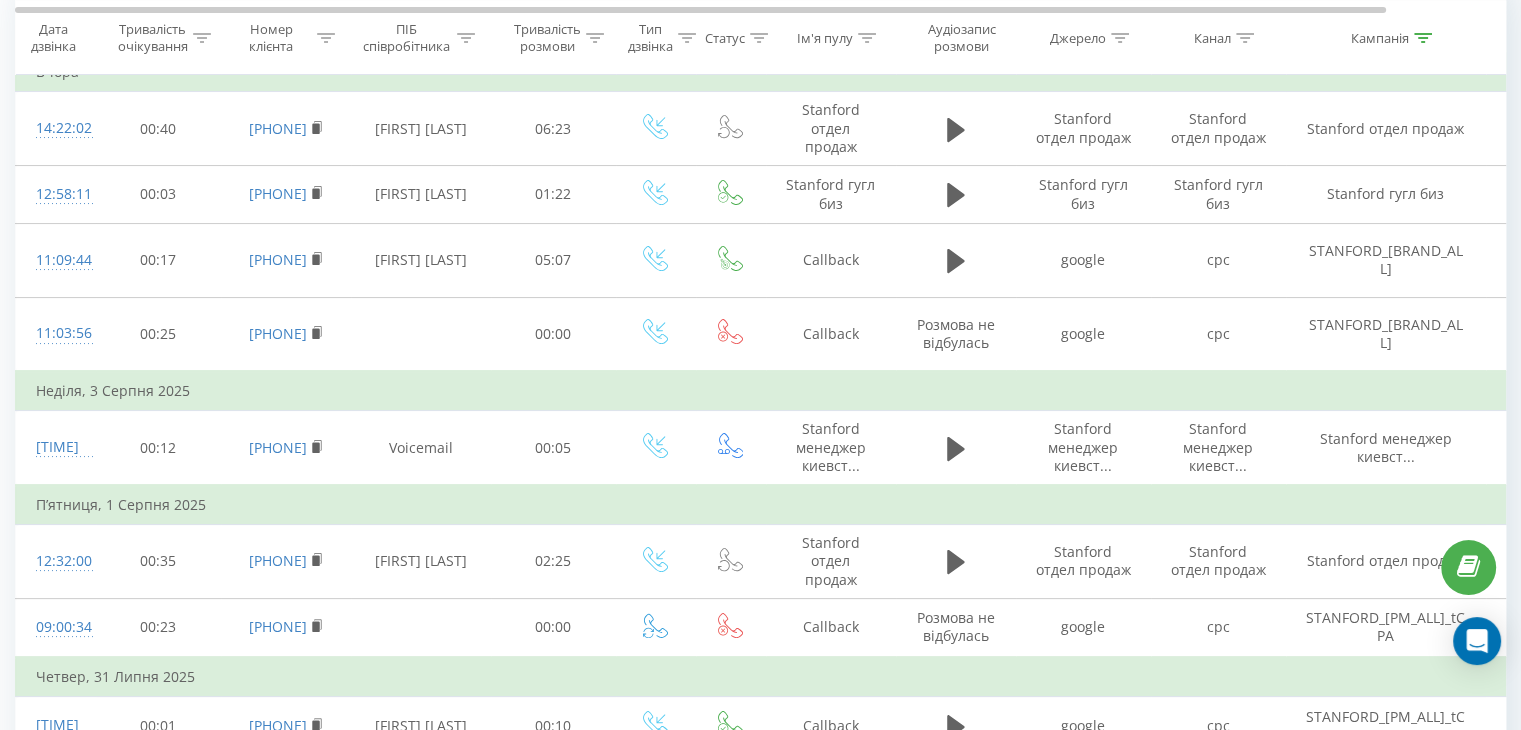 click 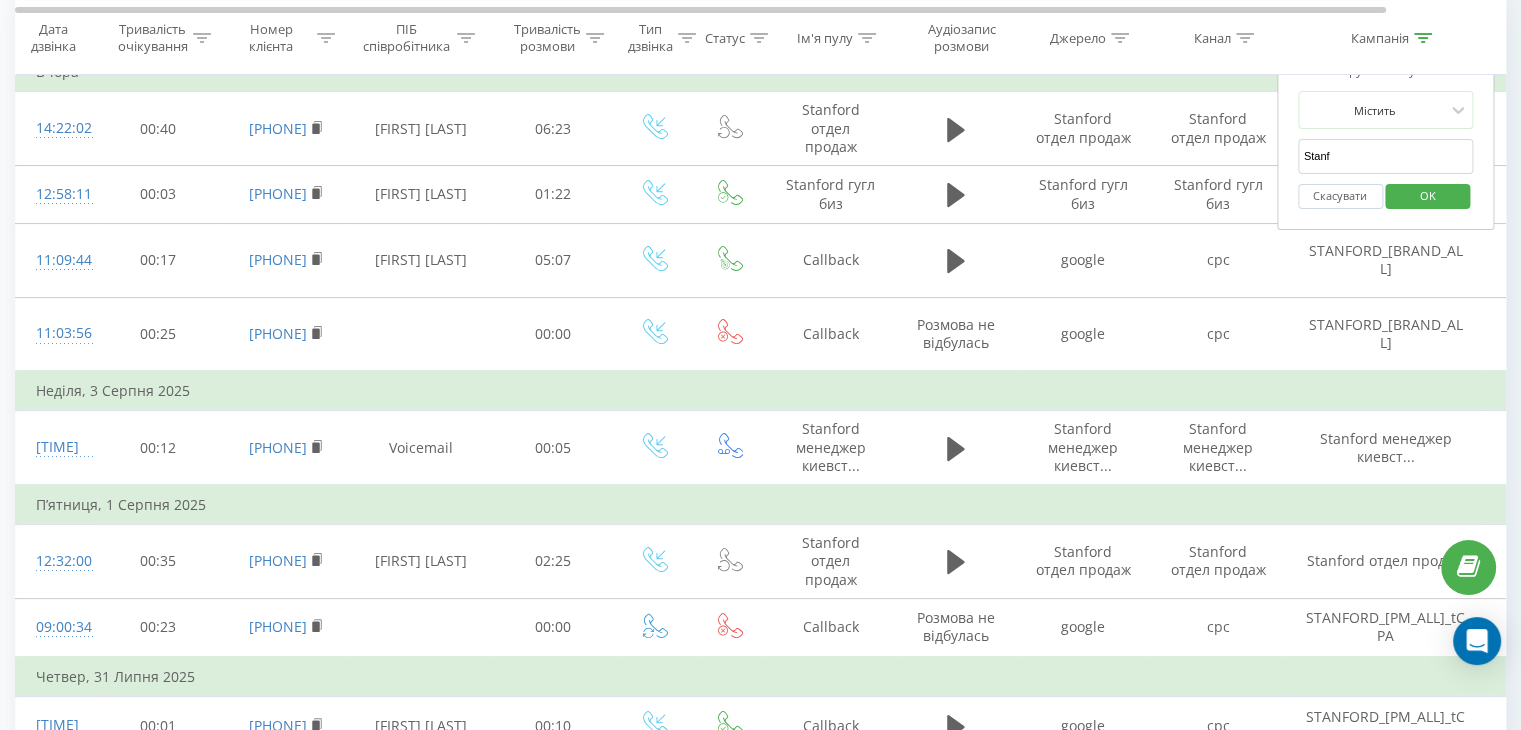 scroll, scrollTop: 0, scrollLeft: 0, axis: both 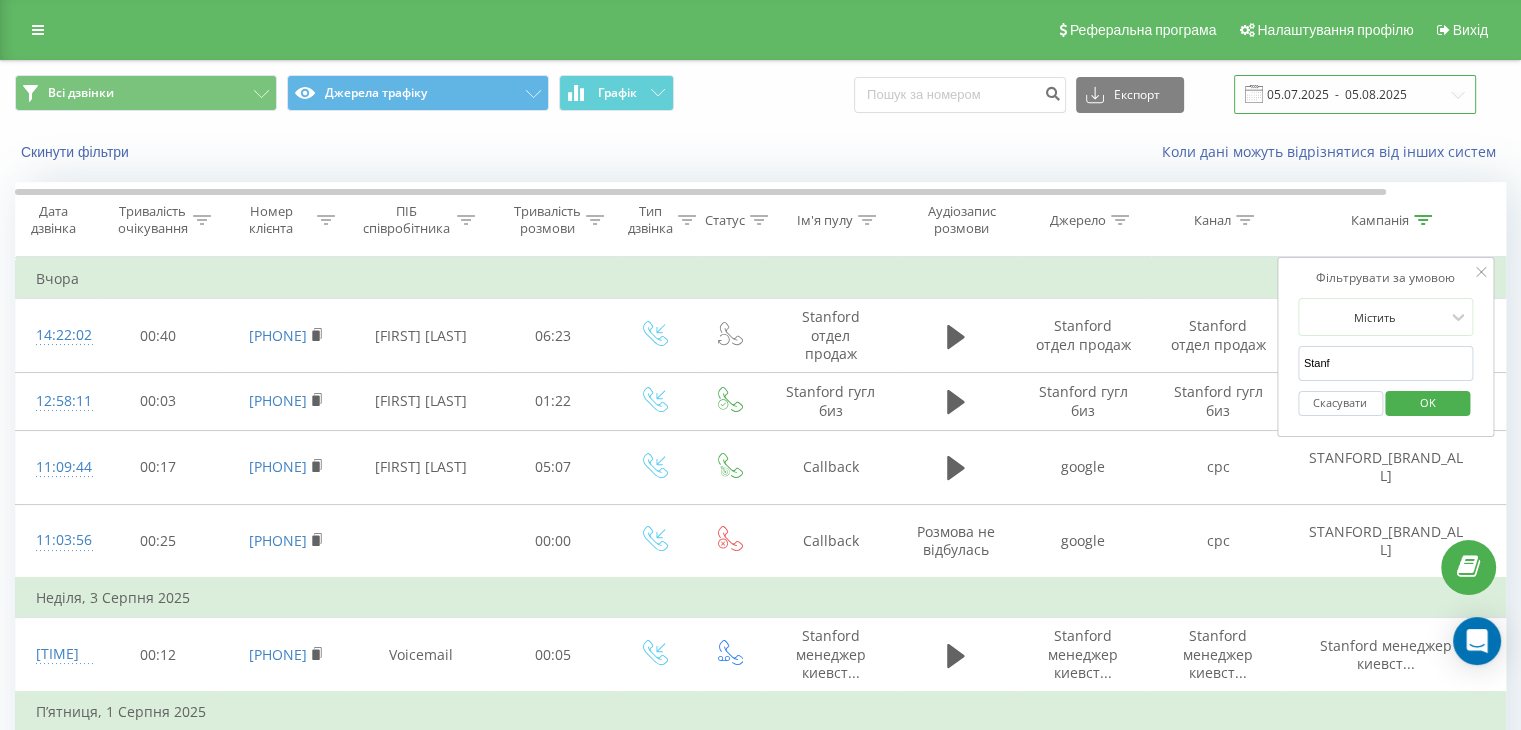 click on "05.07.2025  -  05.08.2025" at bounding box center (1355, 94) 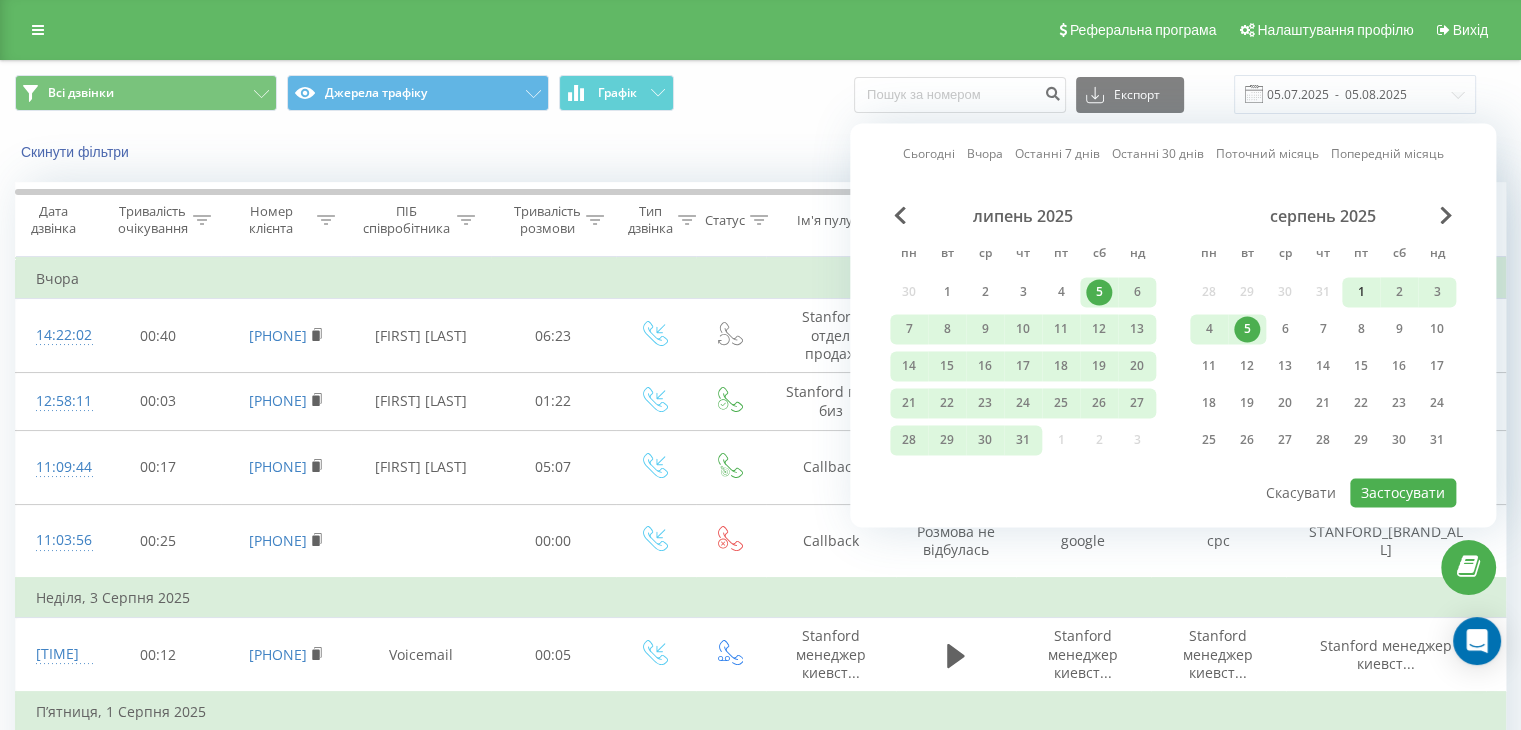 click on "1" at bounding box center [1361, 292] 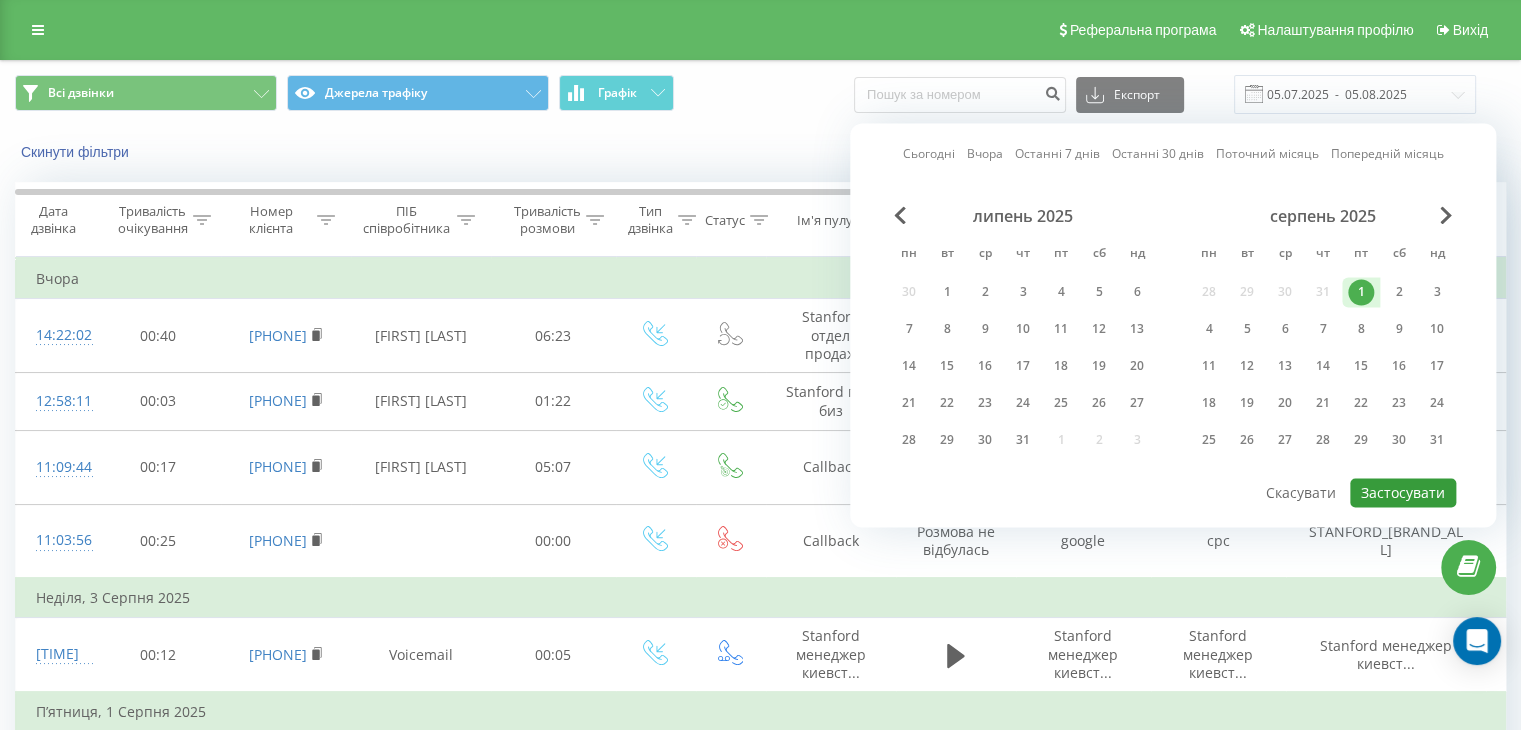 click on "Застосувати" at bounding box center [1403, 492] 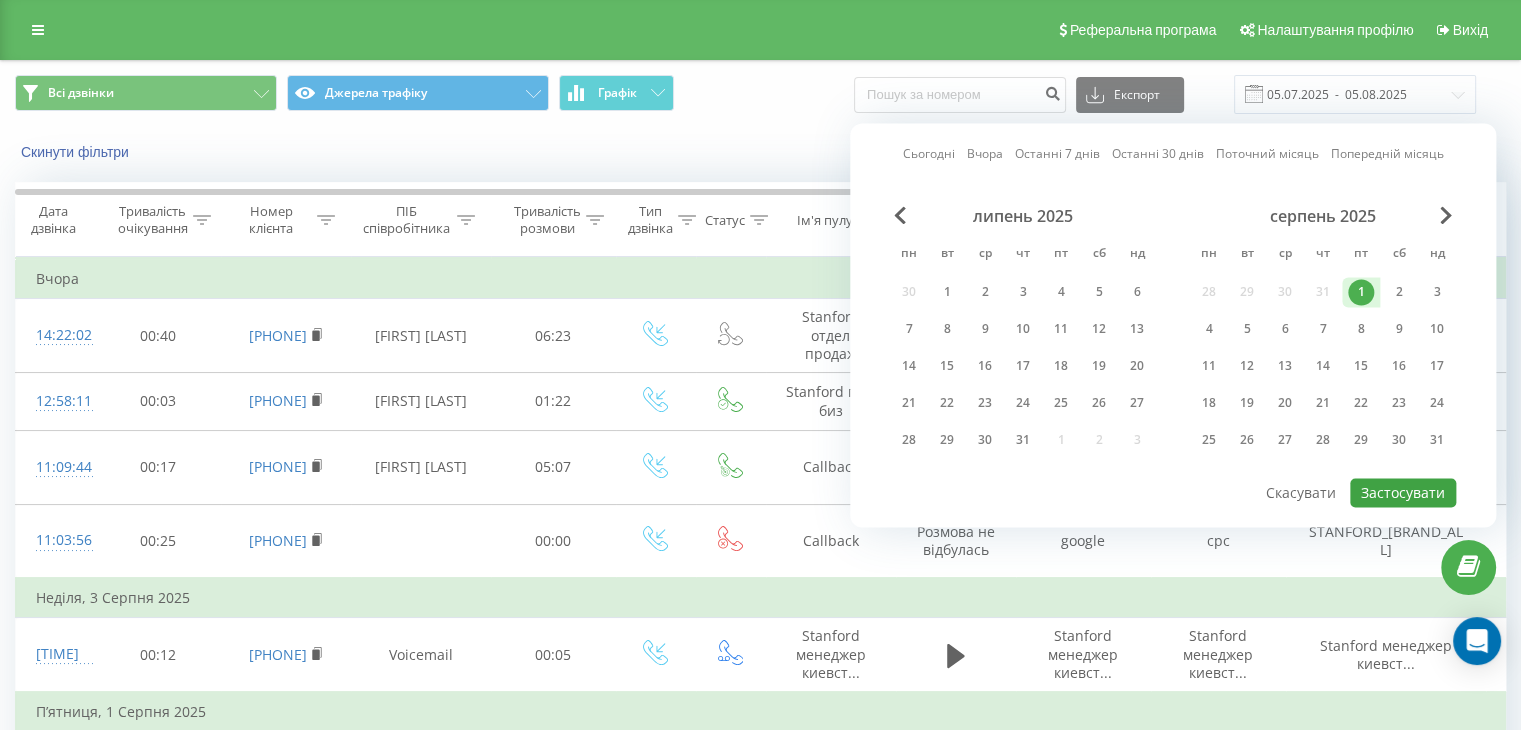 type on "01.08.2025  -  01.08.2025" 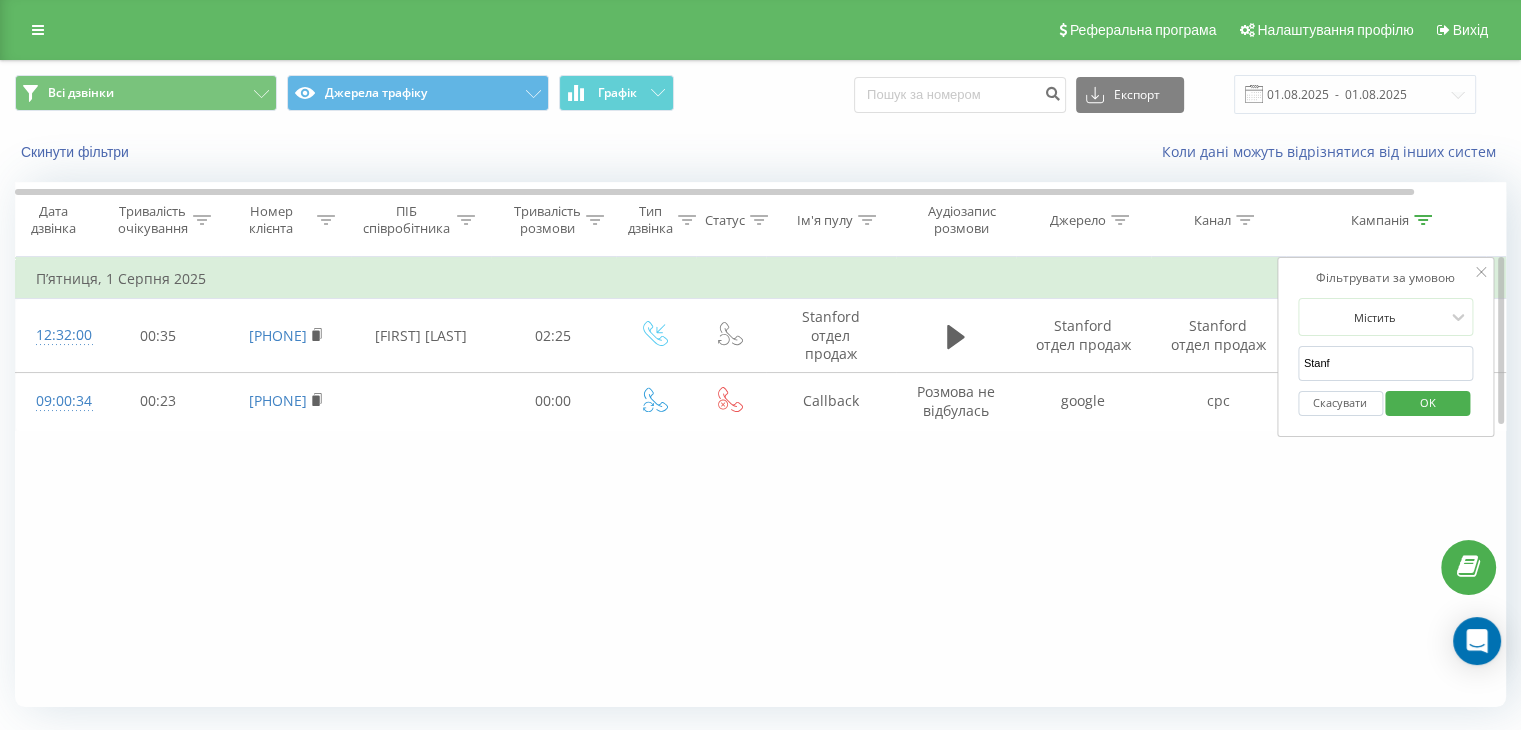 click on "П’ятниця, 1 Серпня 2025  12:32:00 00:35 [PHONE] 02:25         00:23" at bounding box center (760, 482) 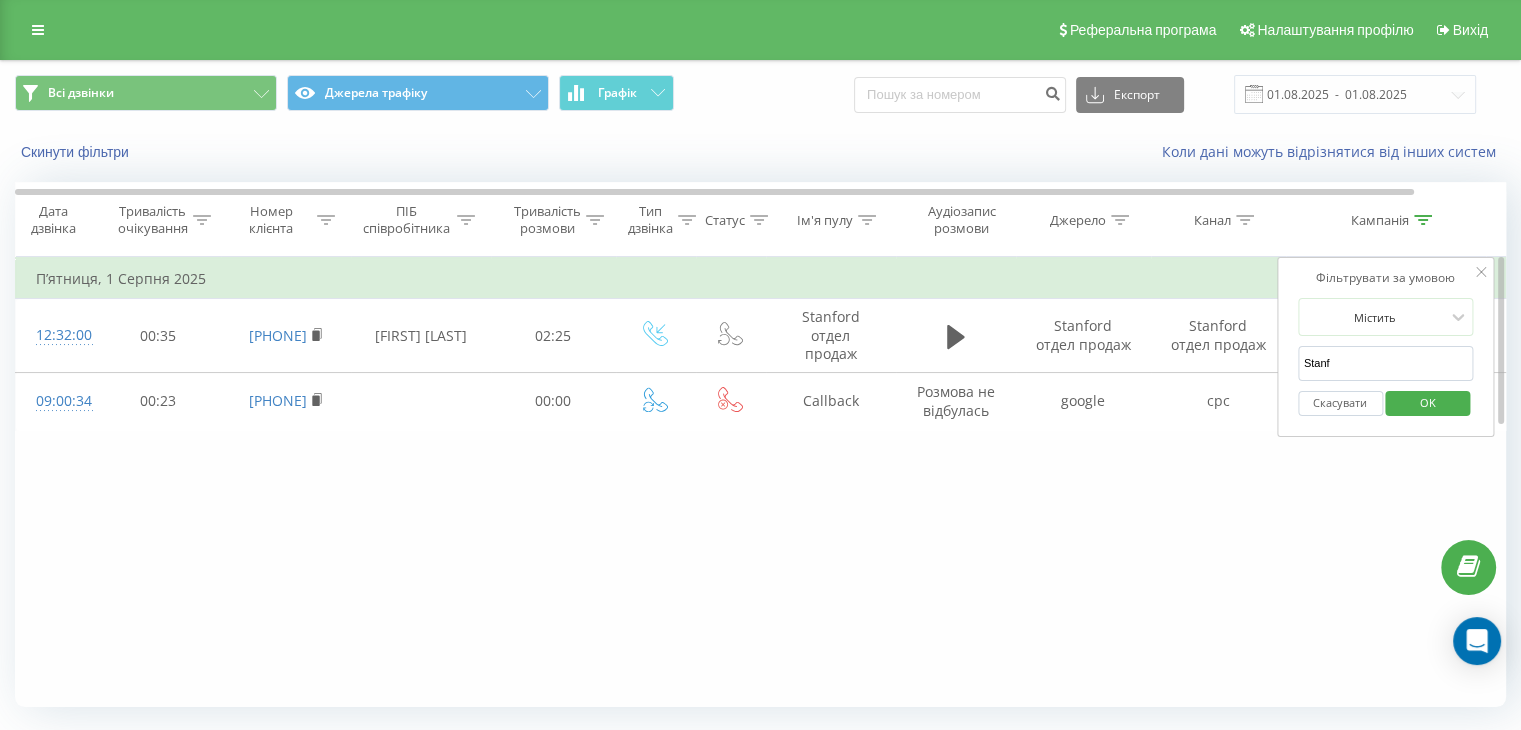 click on "Stanf" at bounding box center (1386, 363) 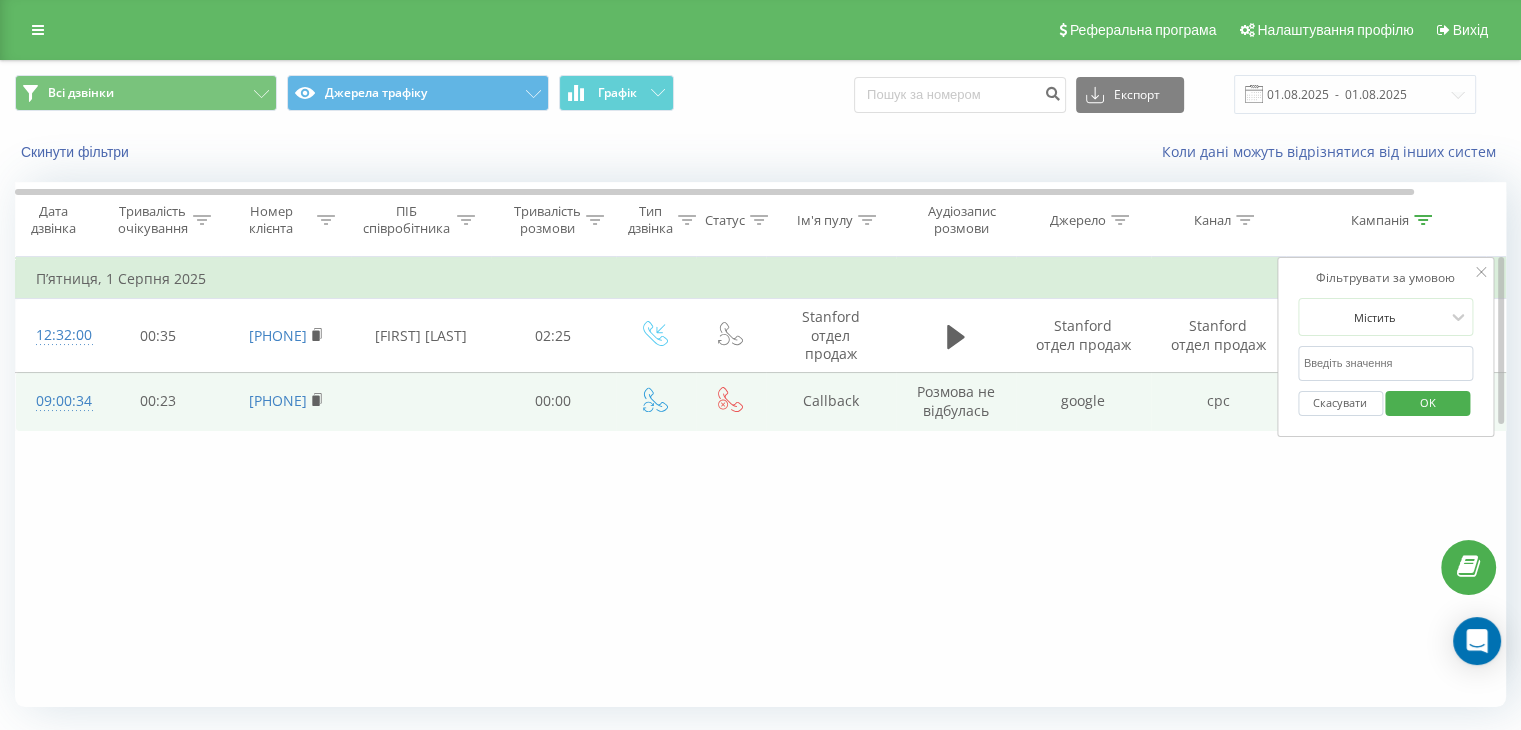 type 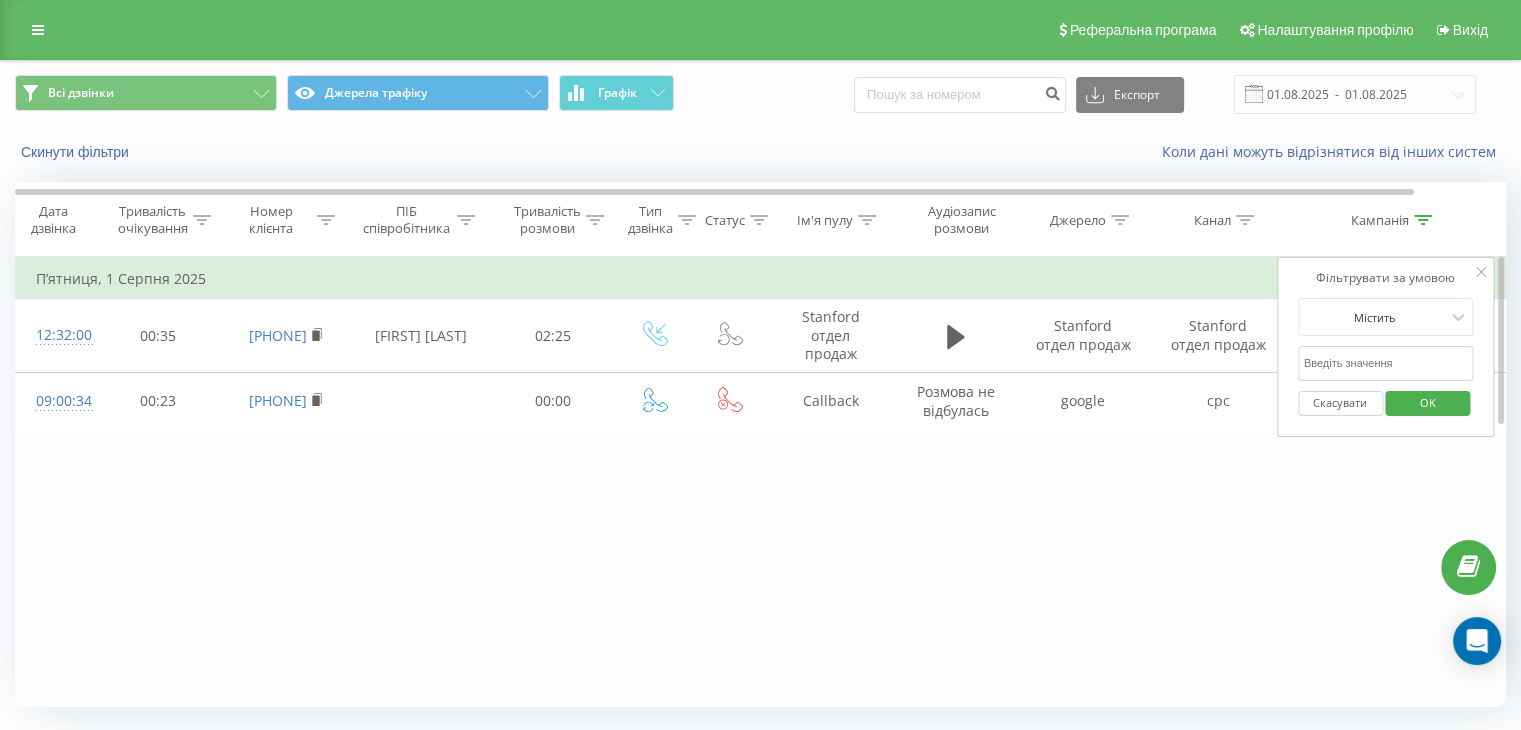 click on "OK" at bounding box center (1428, 402) 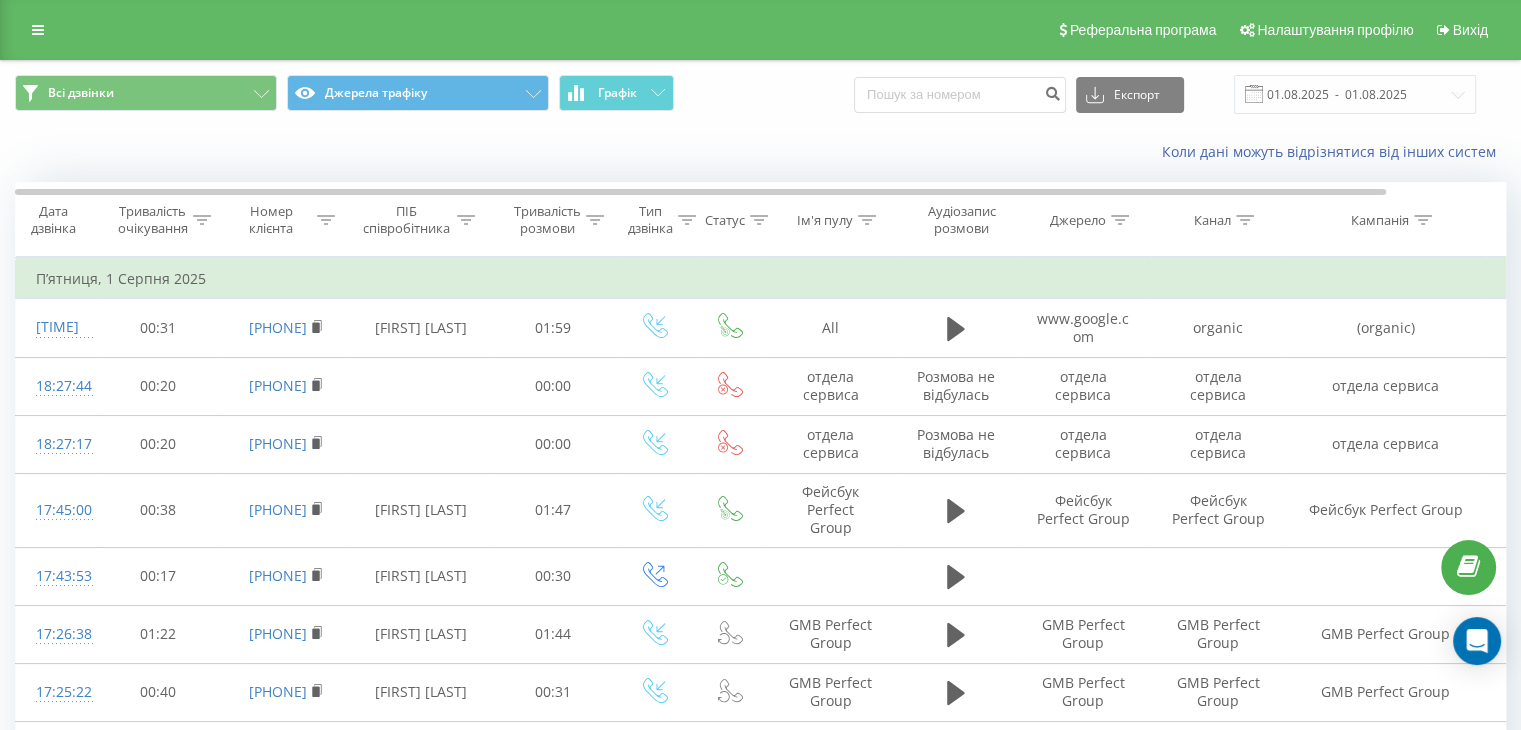 click 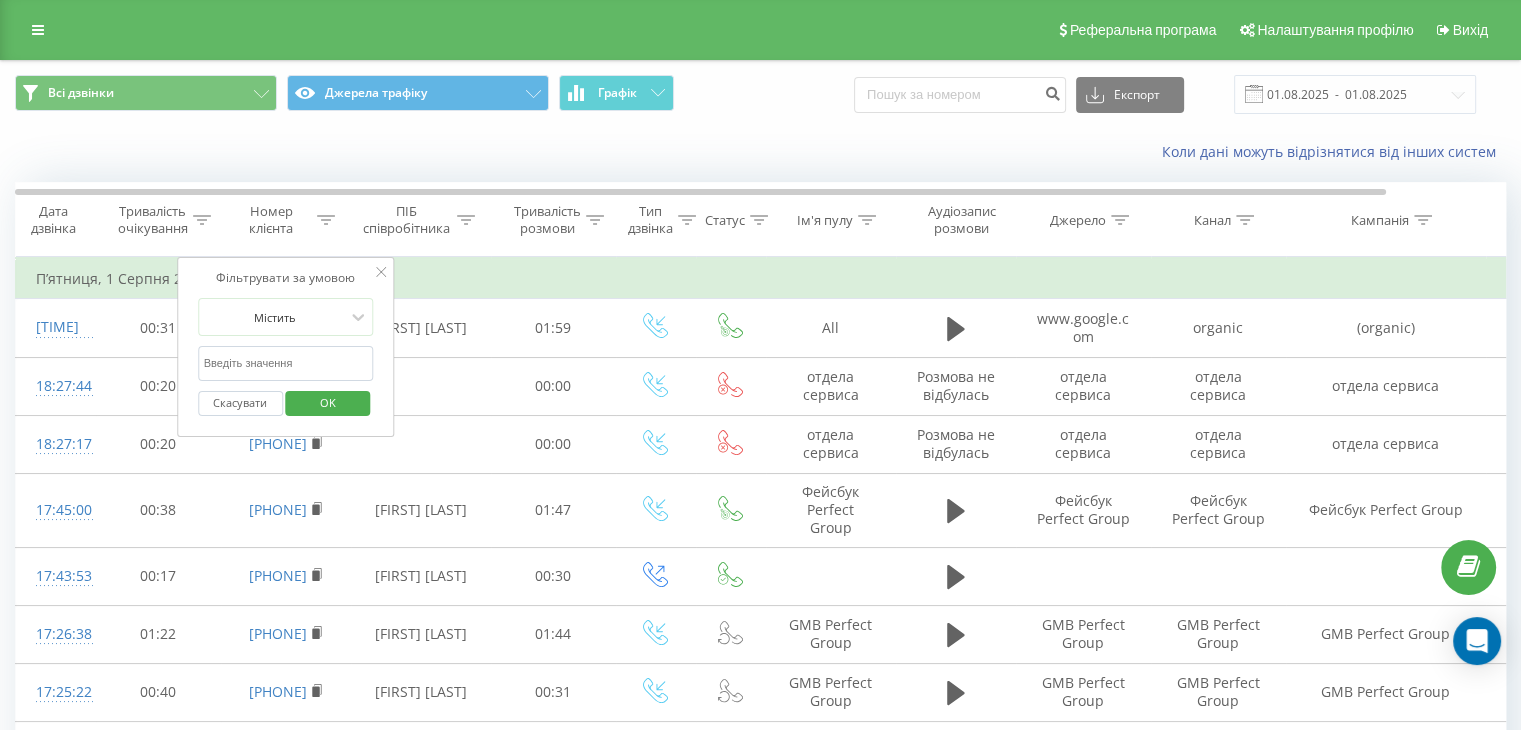 click at bounding box center (286, 363) 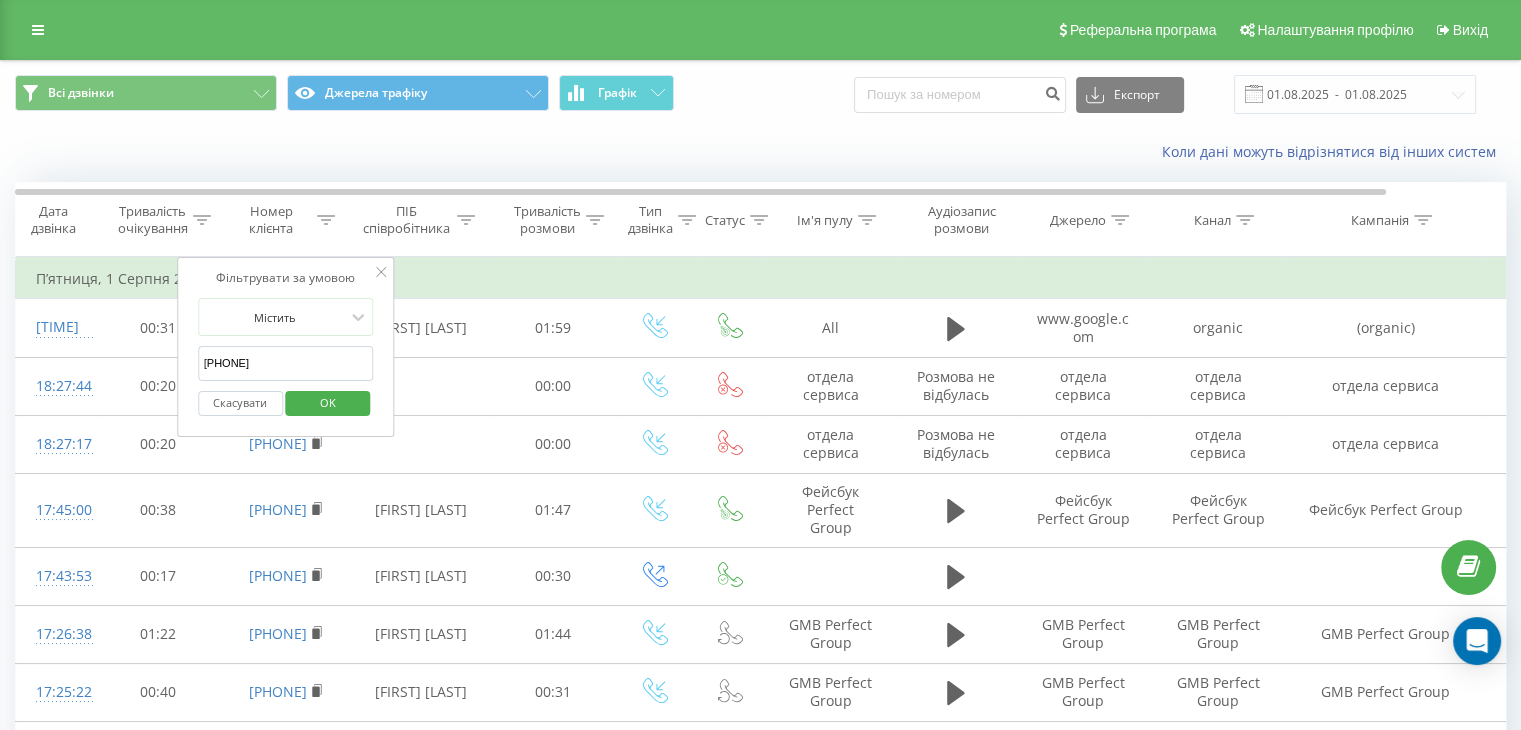 type on "[PHONE]" 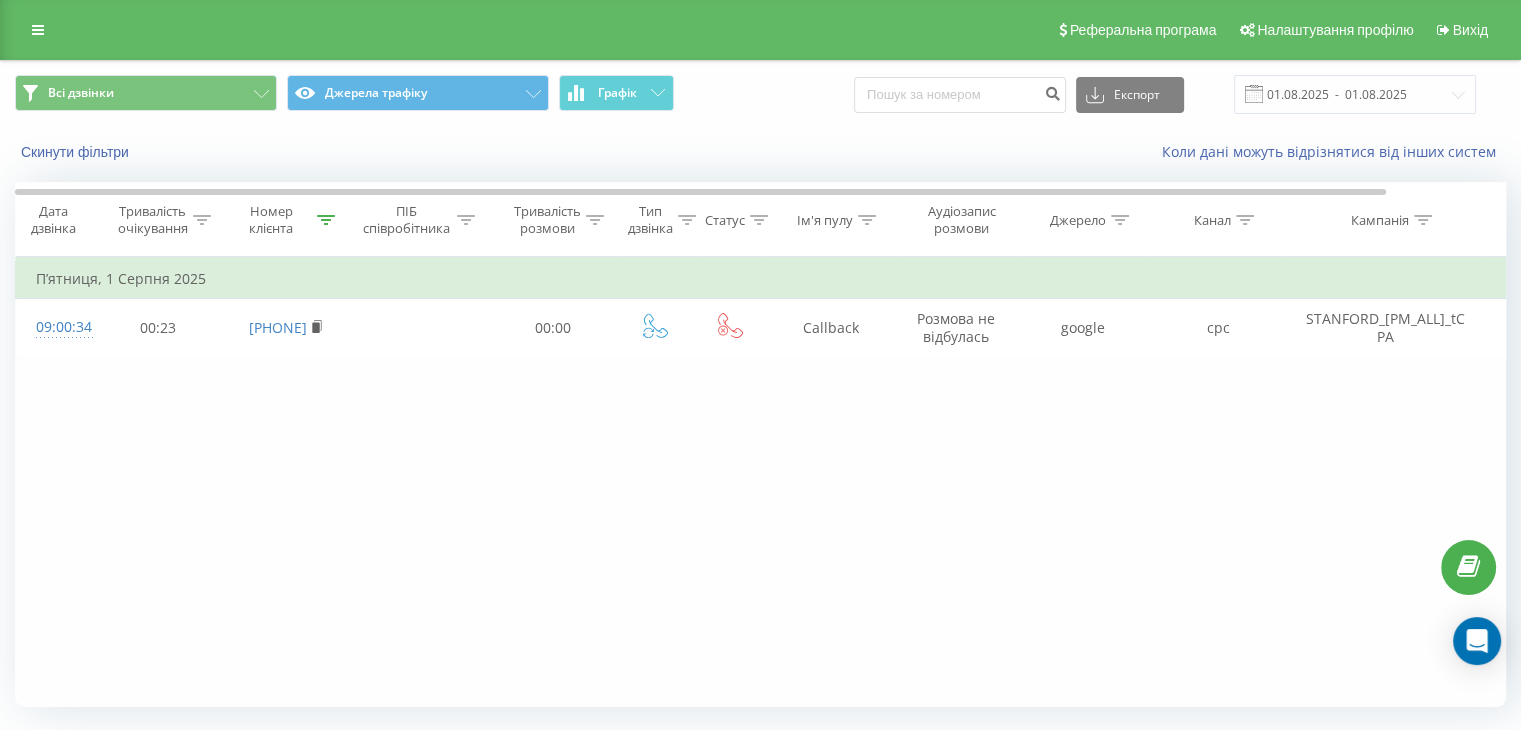 click 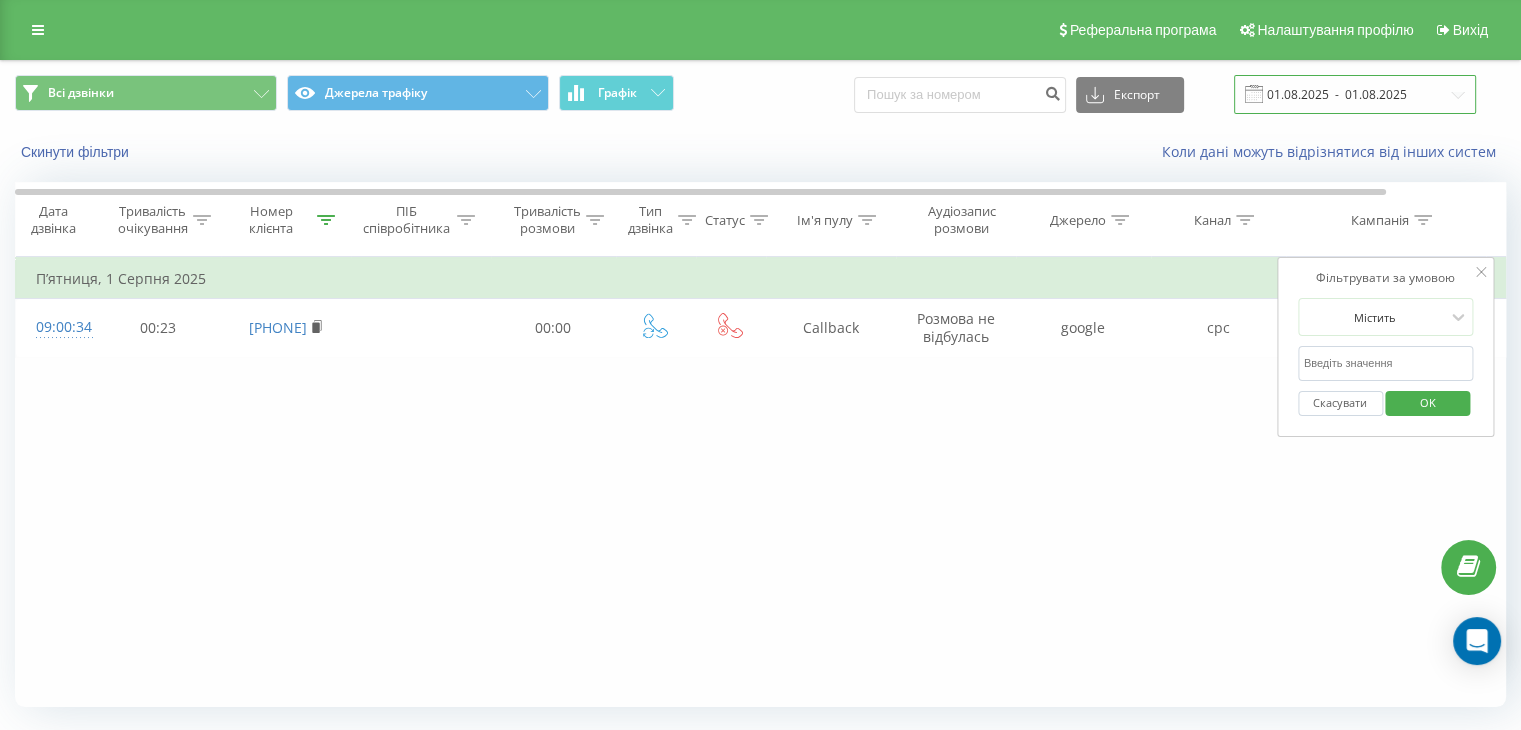 click on "01.08.2025  -  01.08.2025" at bounding box center (1355, 94) 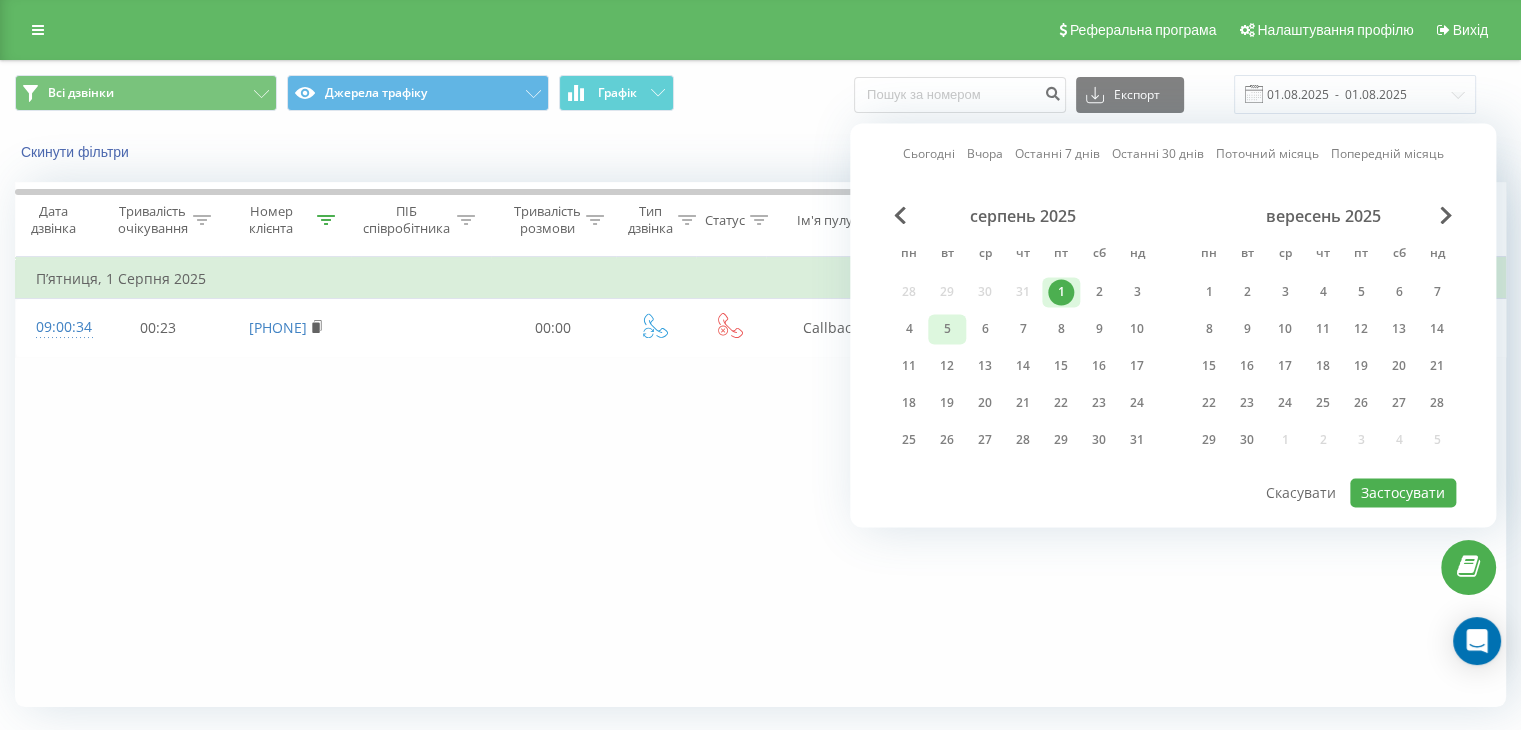 click on "5" at bounding box center [947, 329] 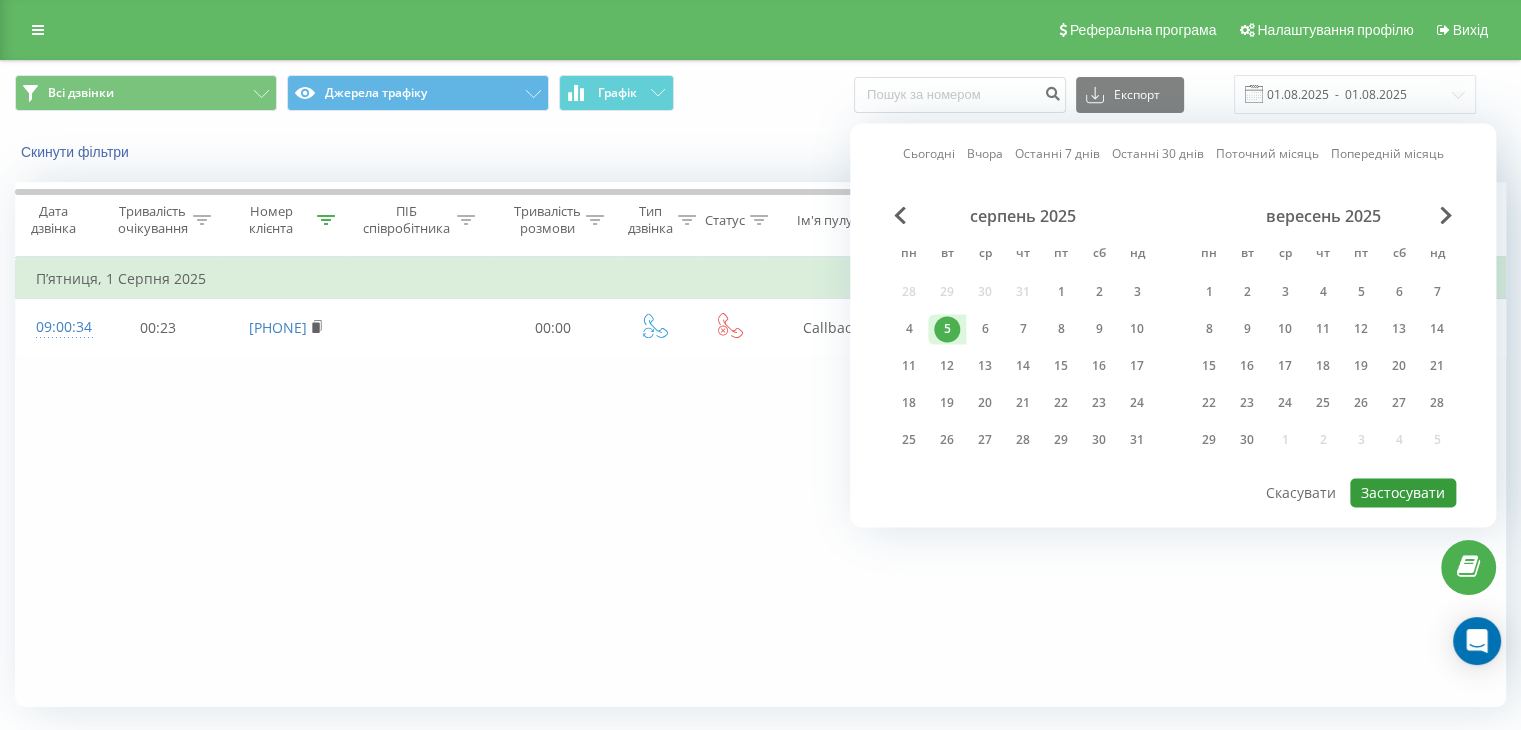 click on "Застосувати" at bounding box center (1403, 492) 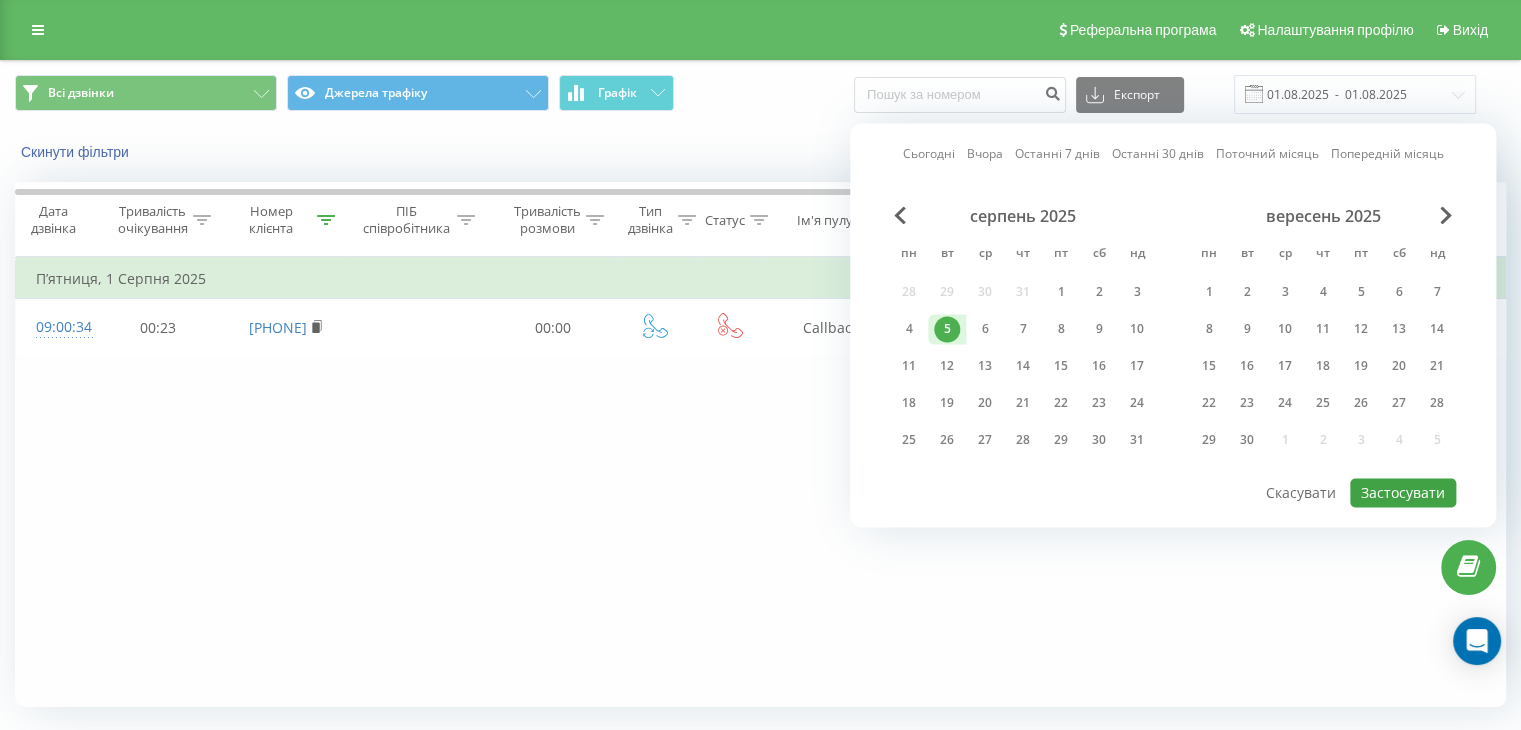 type on "05.08.2025  -  05.08.2025" 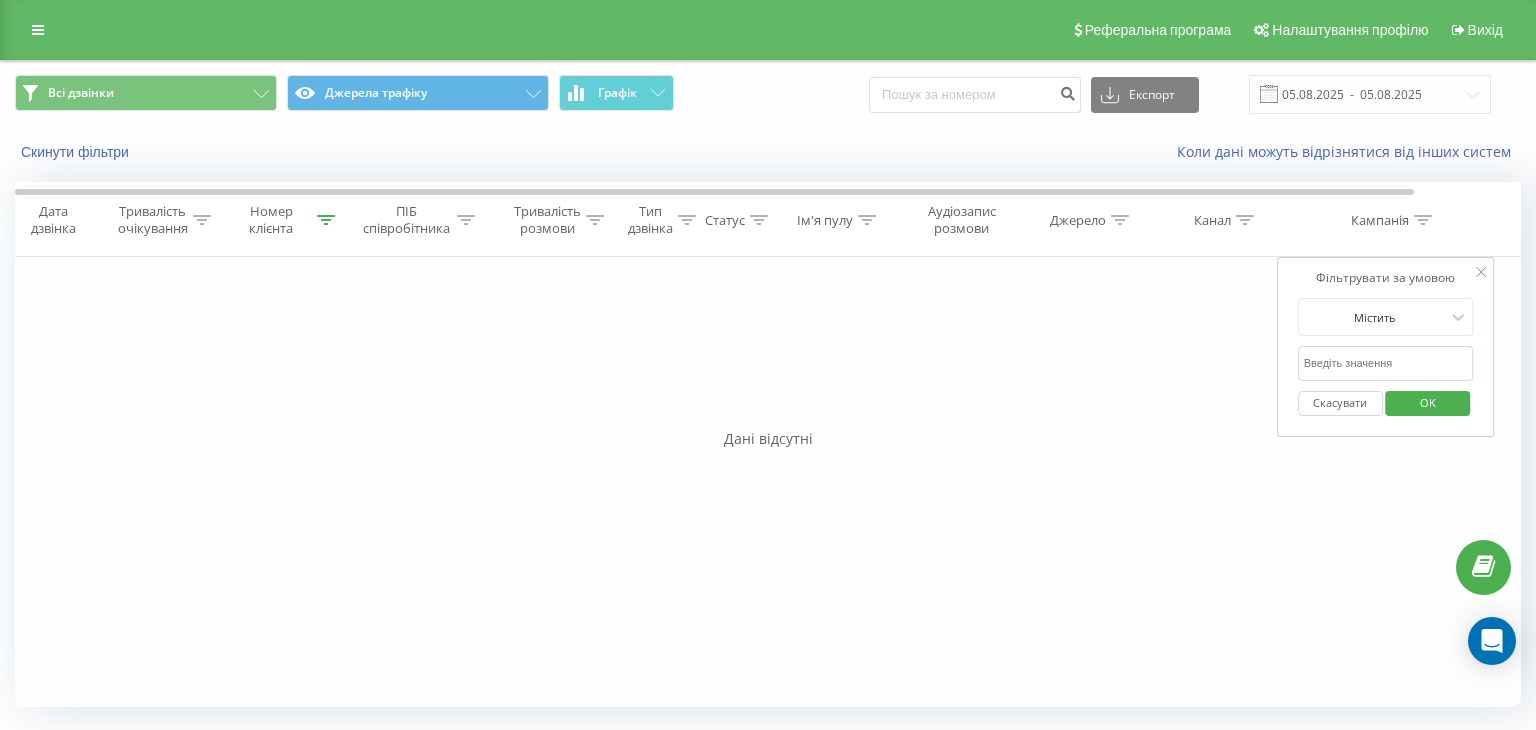 click at bounding box center [1386, 363] 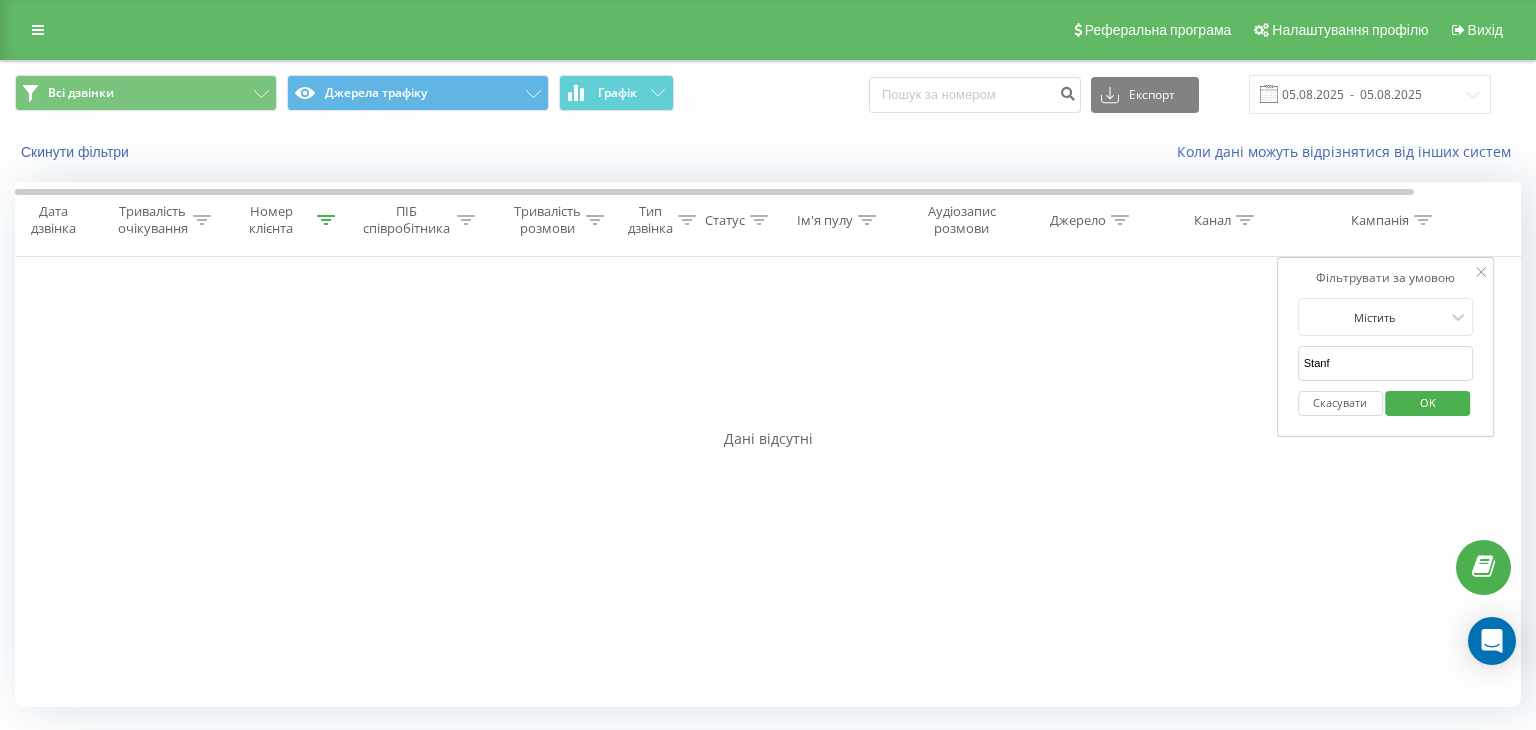 click on "OK" at bounding box center (1428, 402) 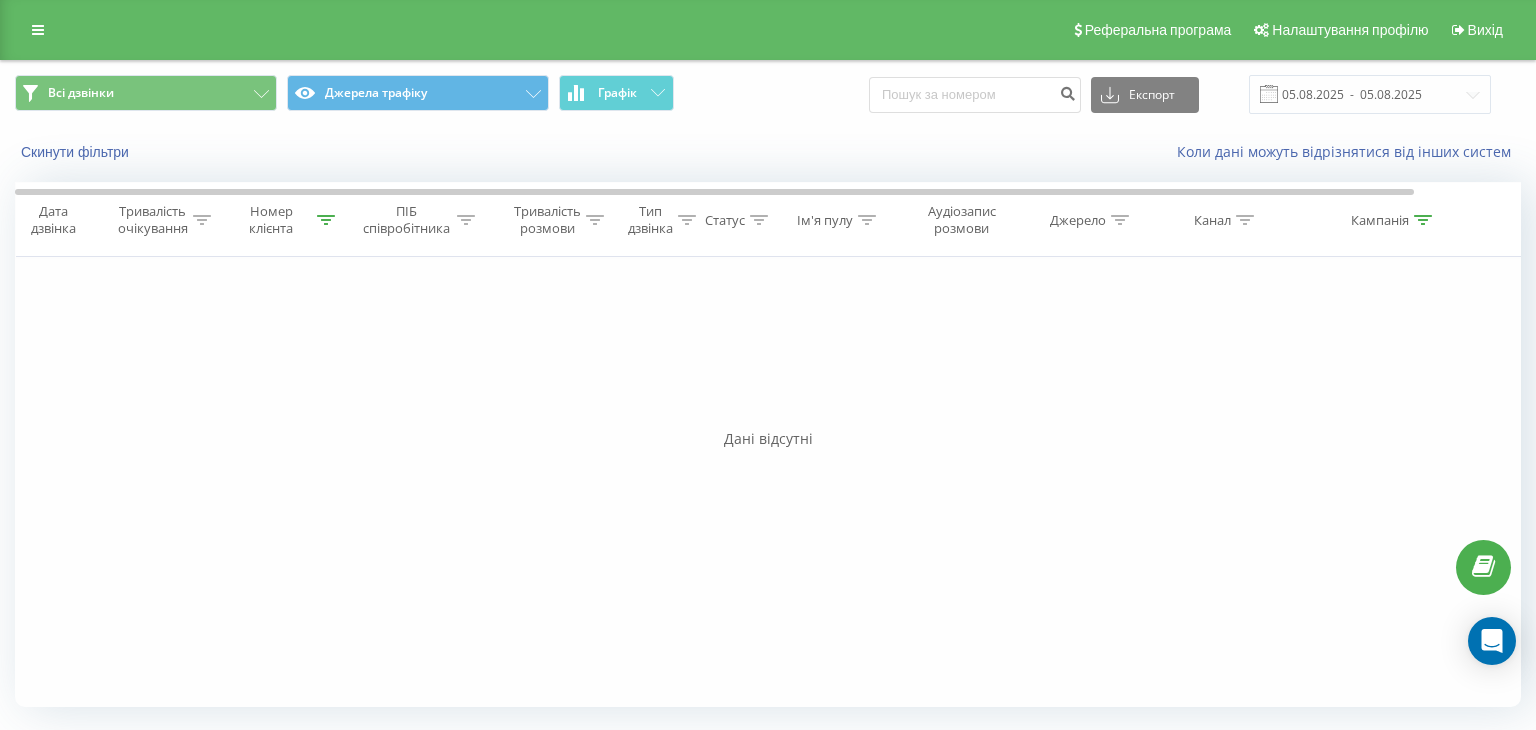 click at bounding box center [326, 220] 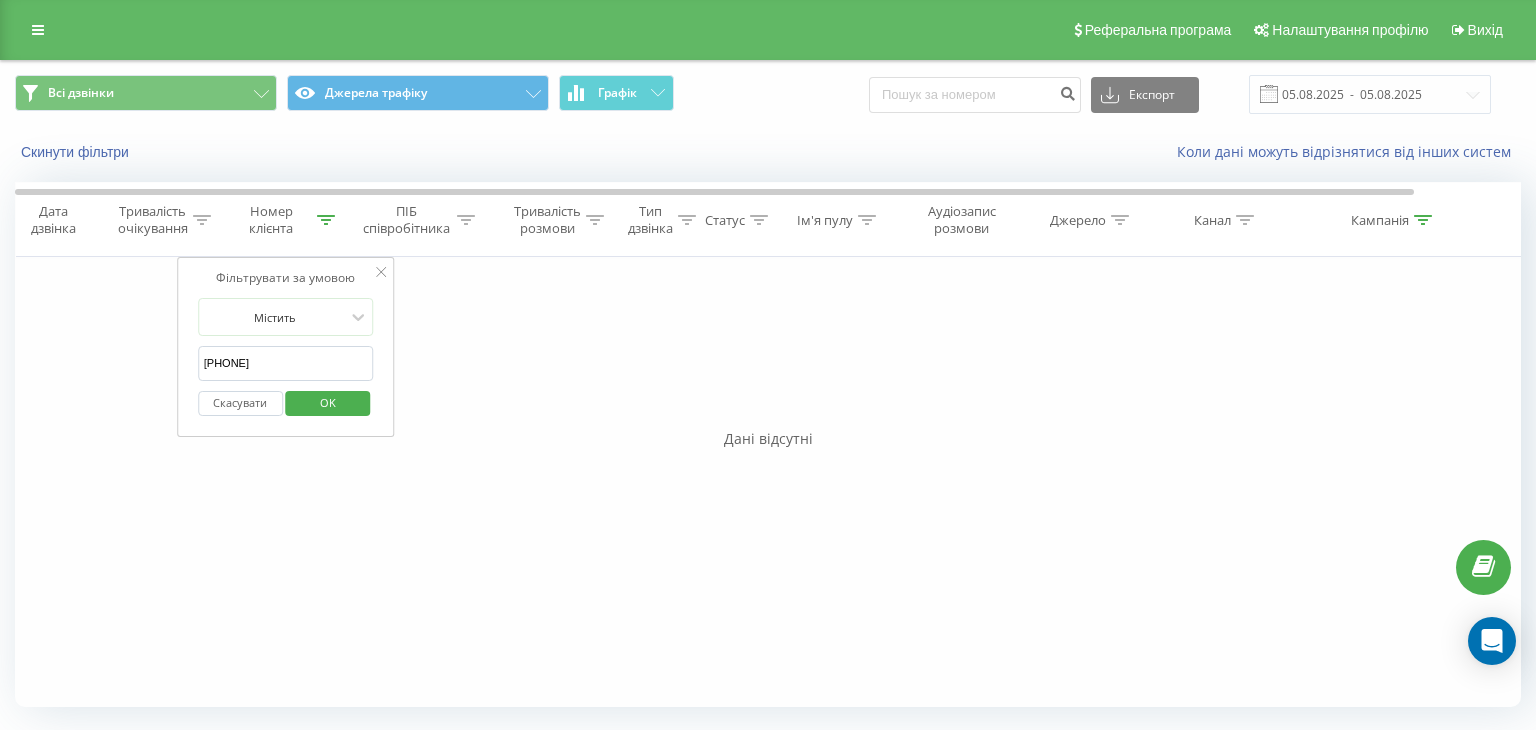 click on "[PHONE]" at bounding box center [286, 363] 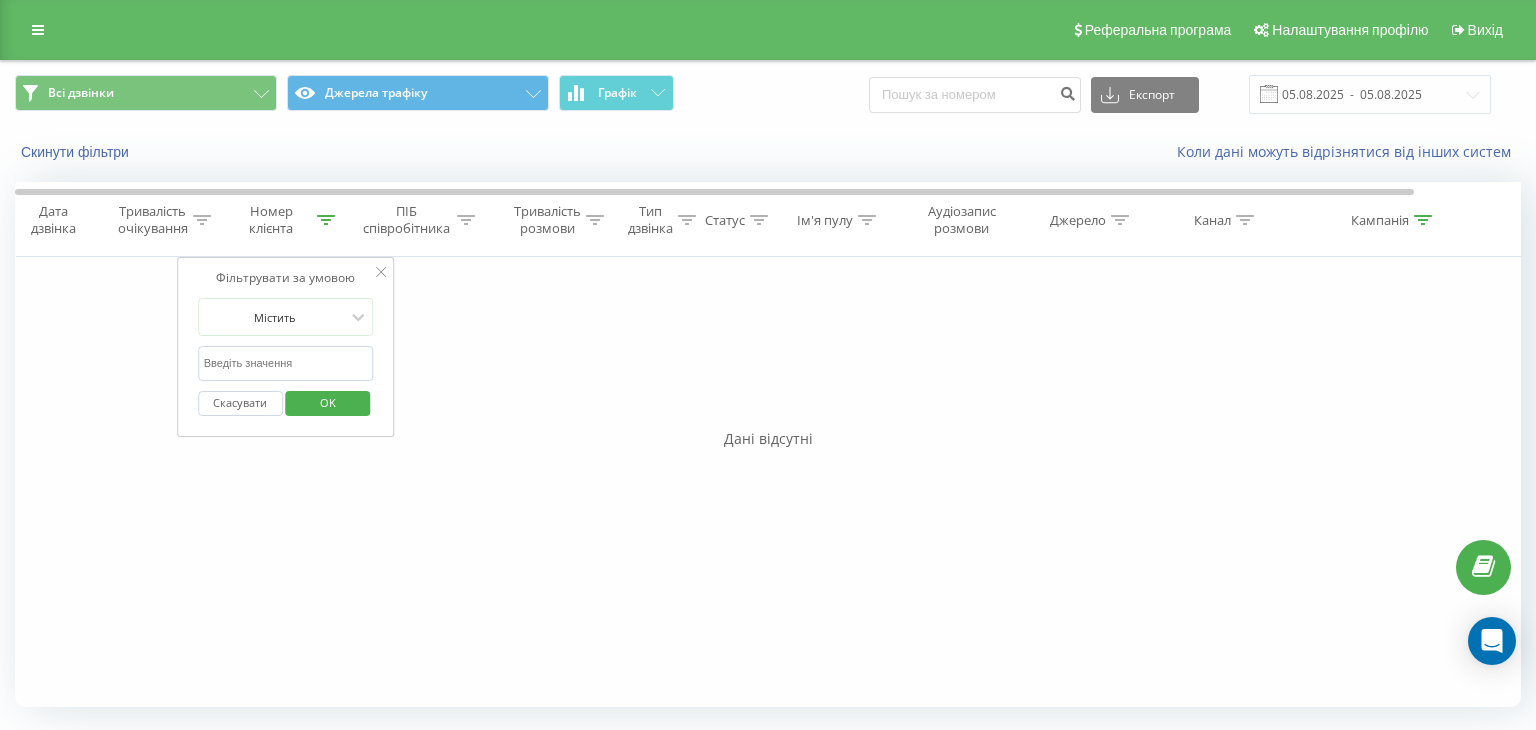 type 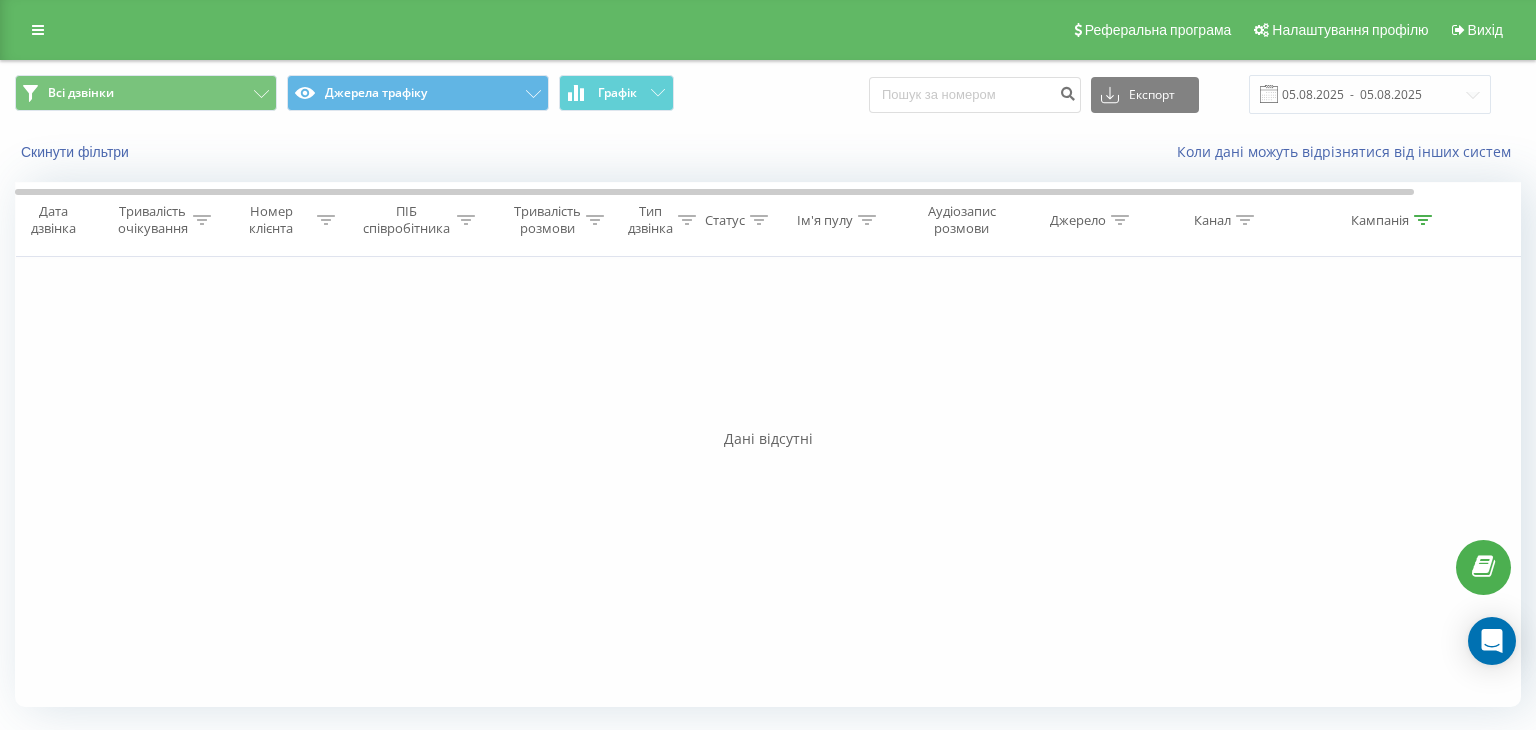click 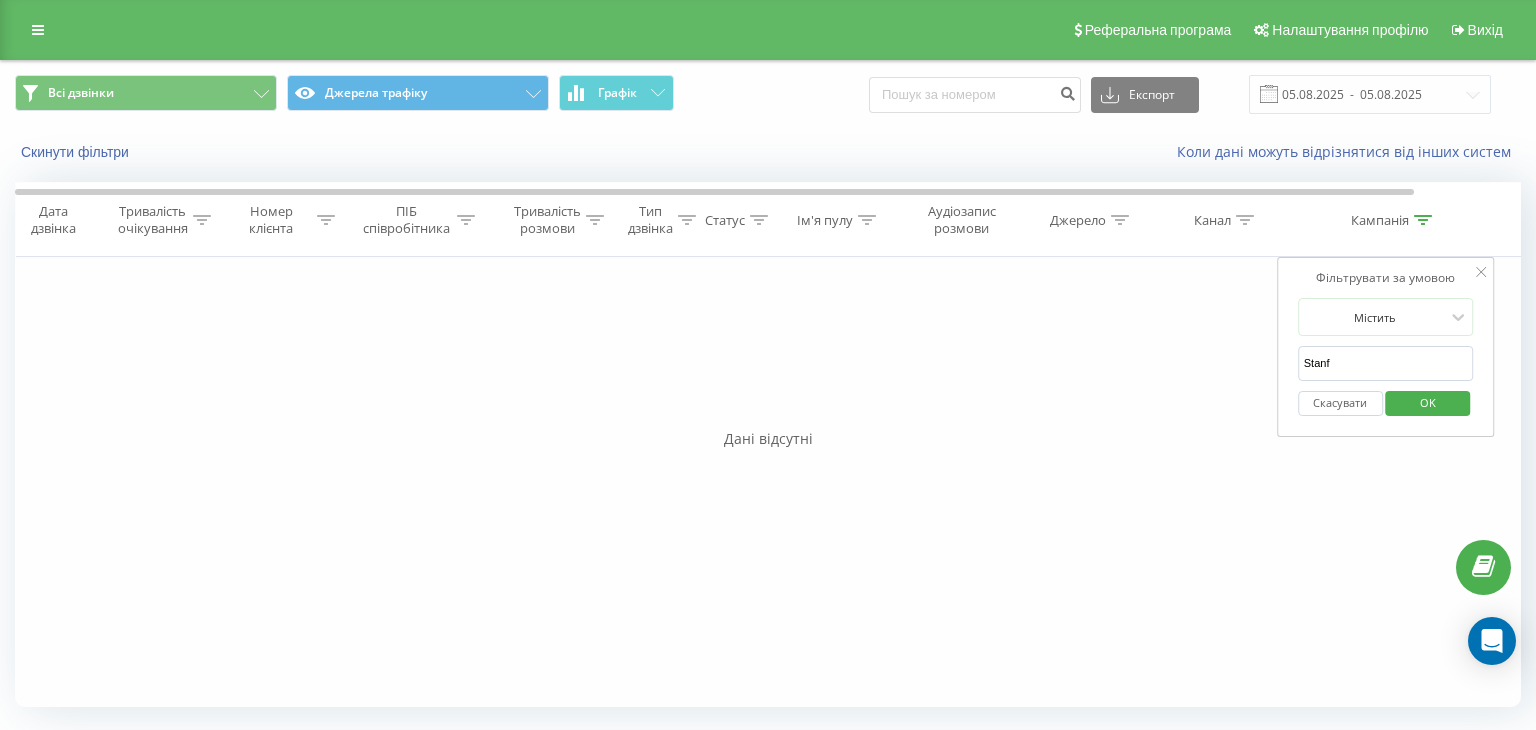 click on "Stanf" at bounding box center (1386, 363) 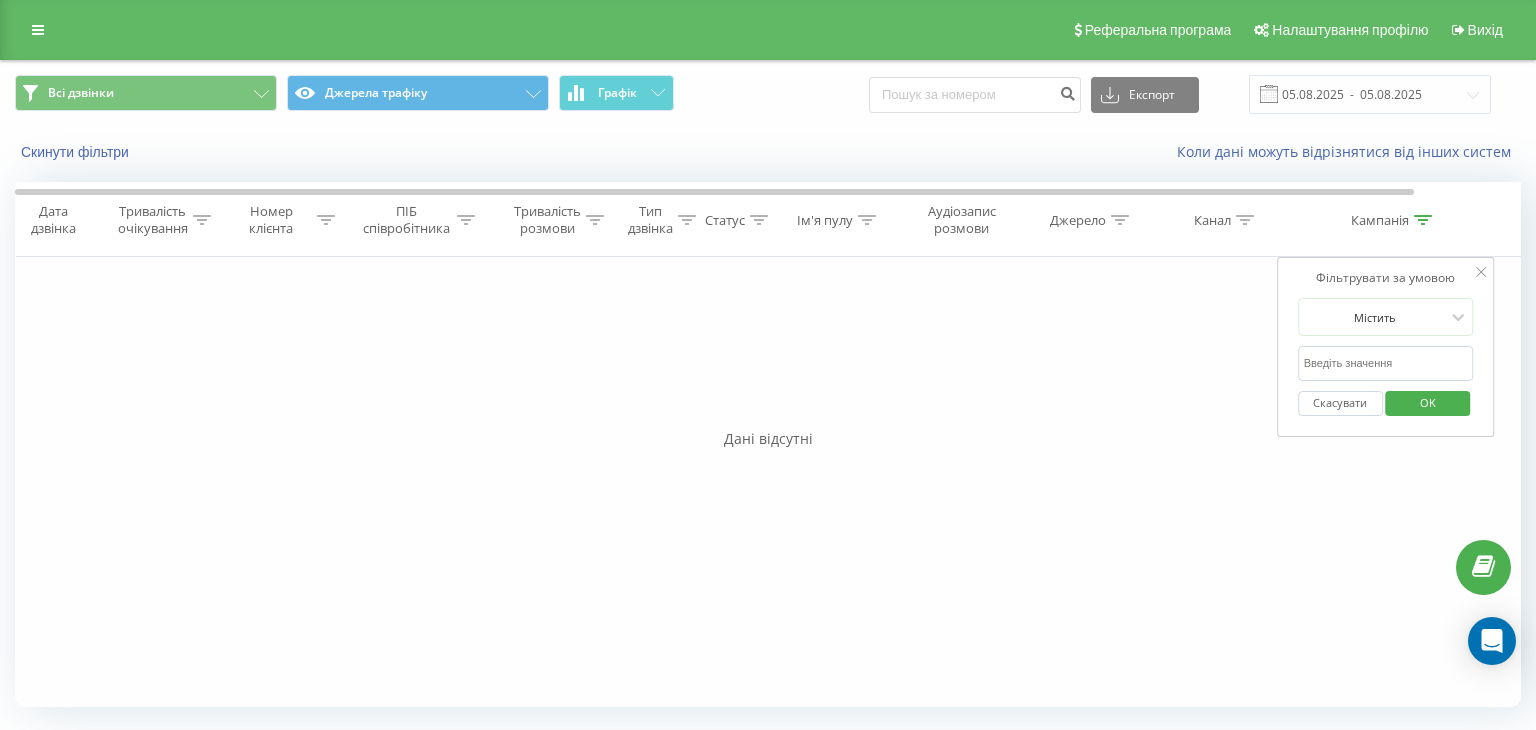 type 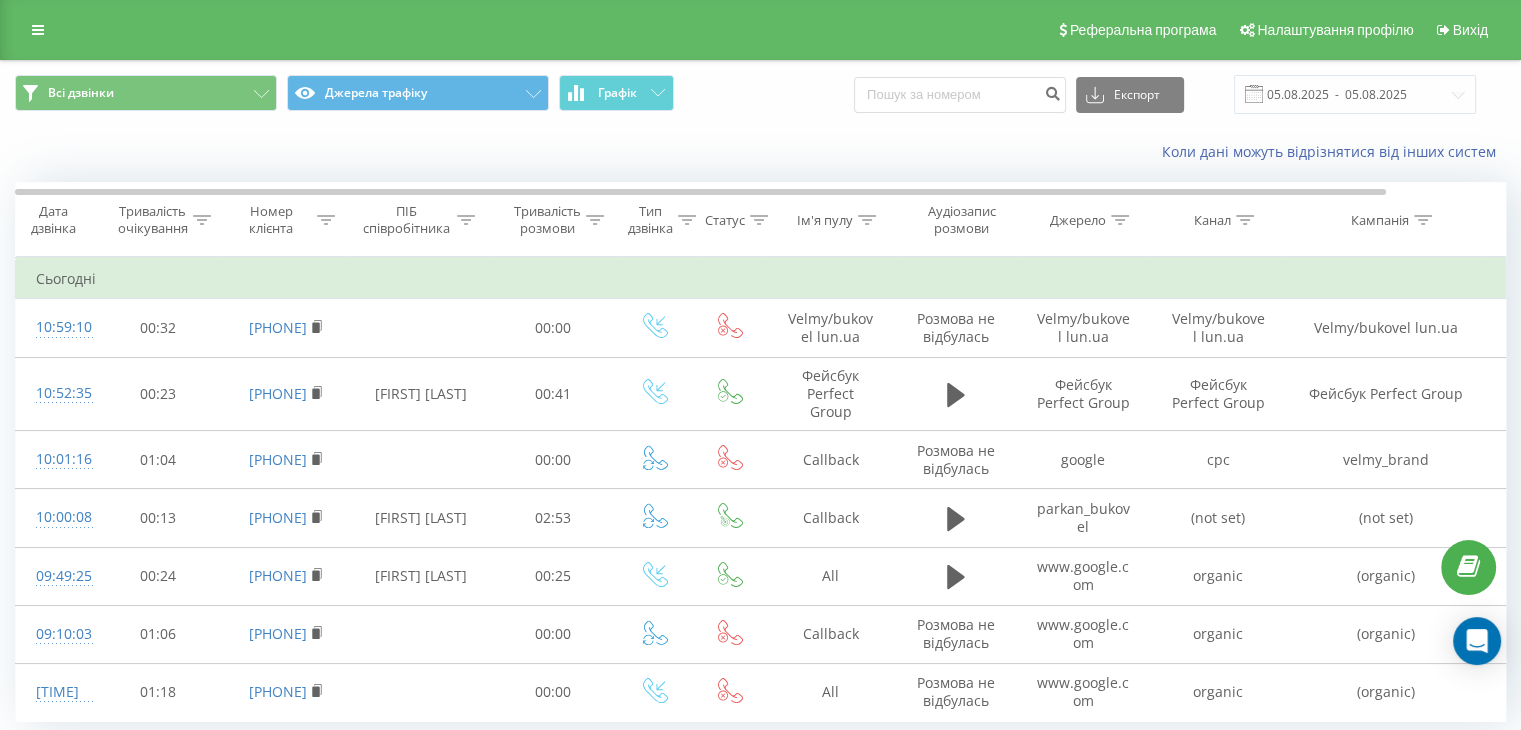 scroll, scrollTop: 64, scrollLeft: 0, axis: vertical 